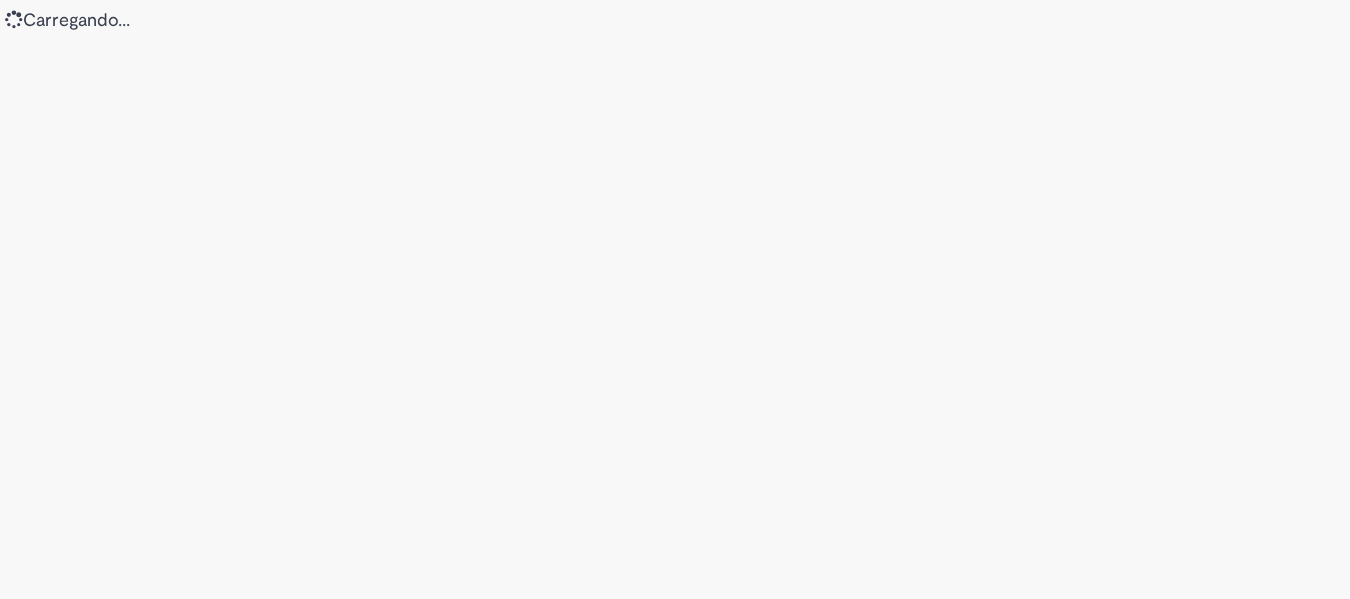 scroll, scrollTop: 0, scrollLeft: 0, axis: both 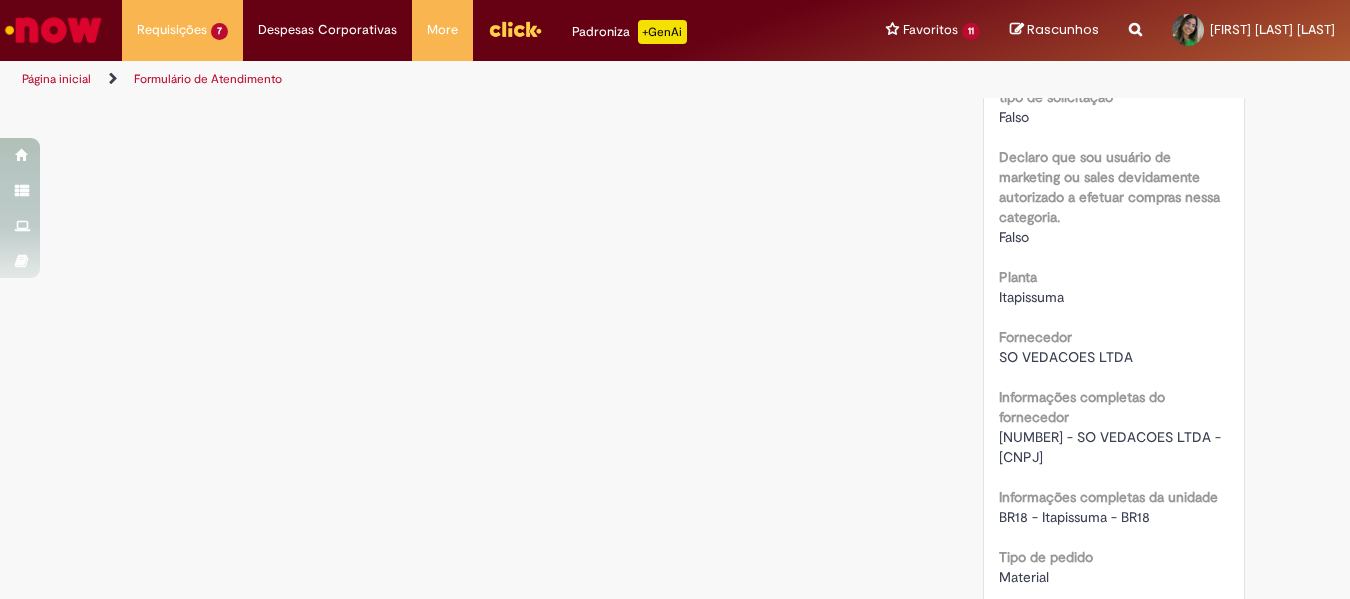 click on "Boa noite, [FIRST]!
O chamado foi atendido automaticamente e com sucesso.
P.O gerado sob registro: 4501304892.
Peço por gentileza que responda a pesquisa de satisfação para um melhor atendimento." at bounding box center [675, 375] 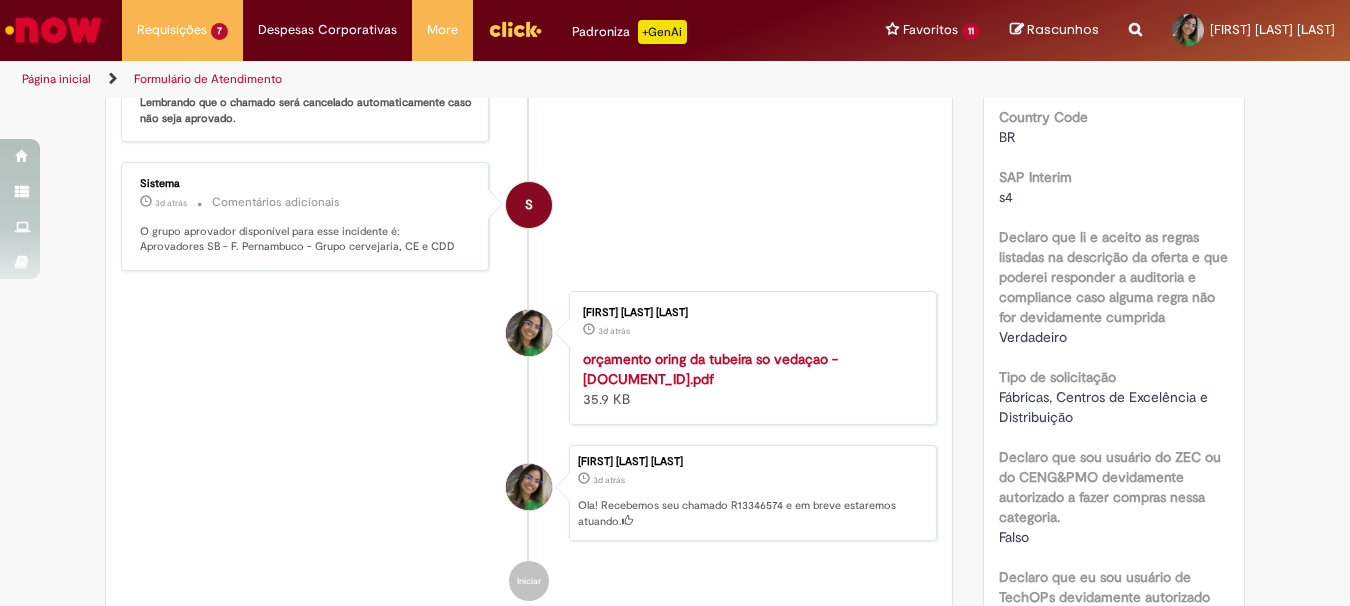 scroll, scrollTop: 315, scrollLeft: 0, axis: vertical 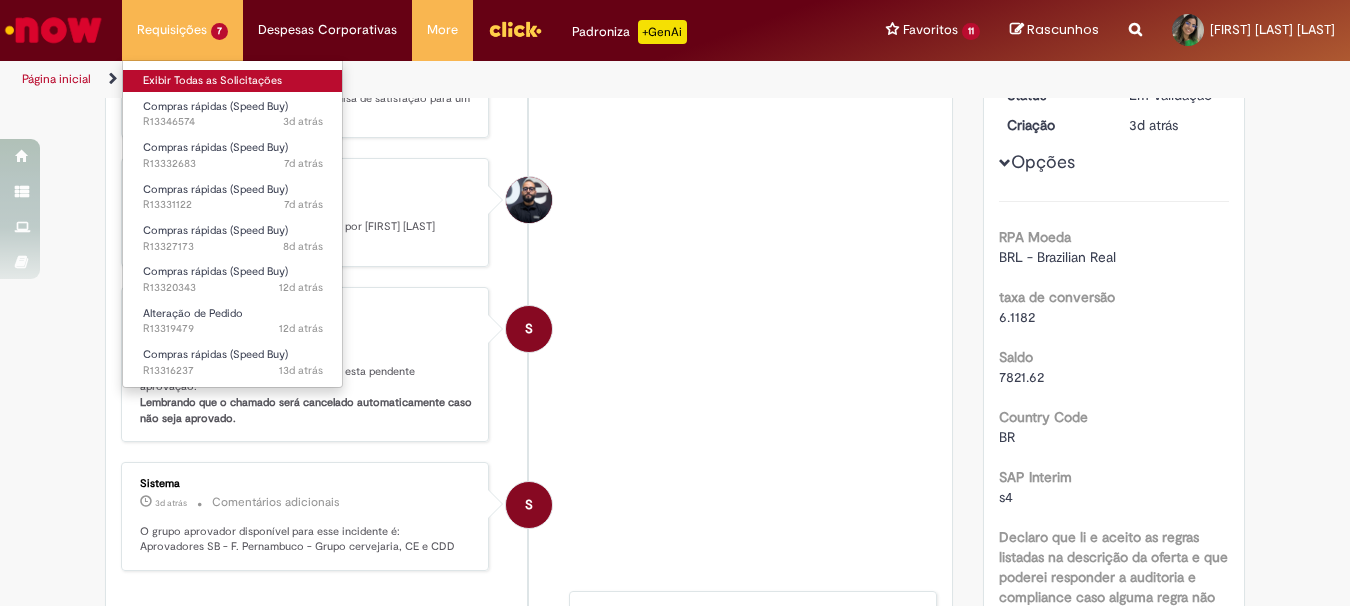 click on "Exibir Todas as Solicitações" at bounding box center [233, 81] 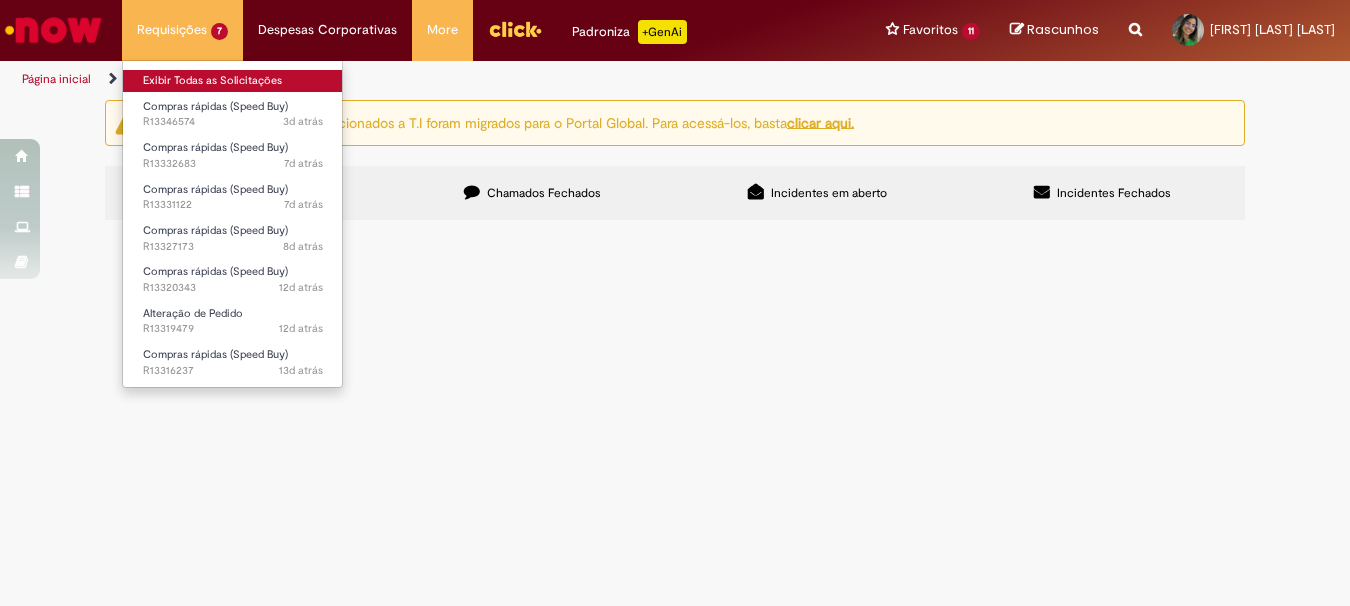 scroll, scrollTop: 0, scrollLeft: 0, axis: both 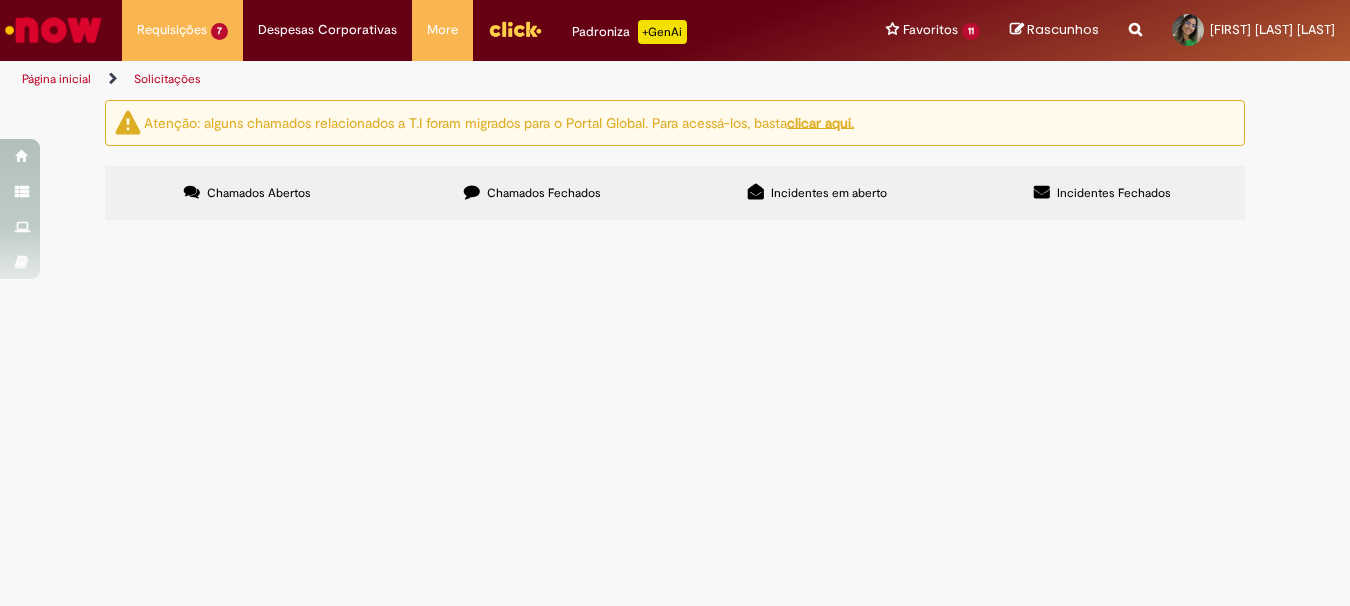 click on "Chamados Fechados" at bounding box center (544, 193) 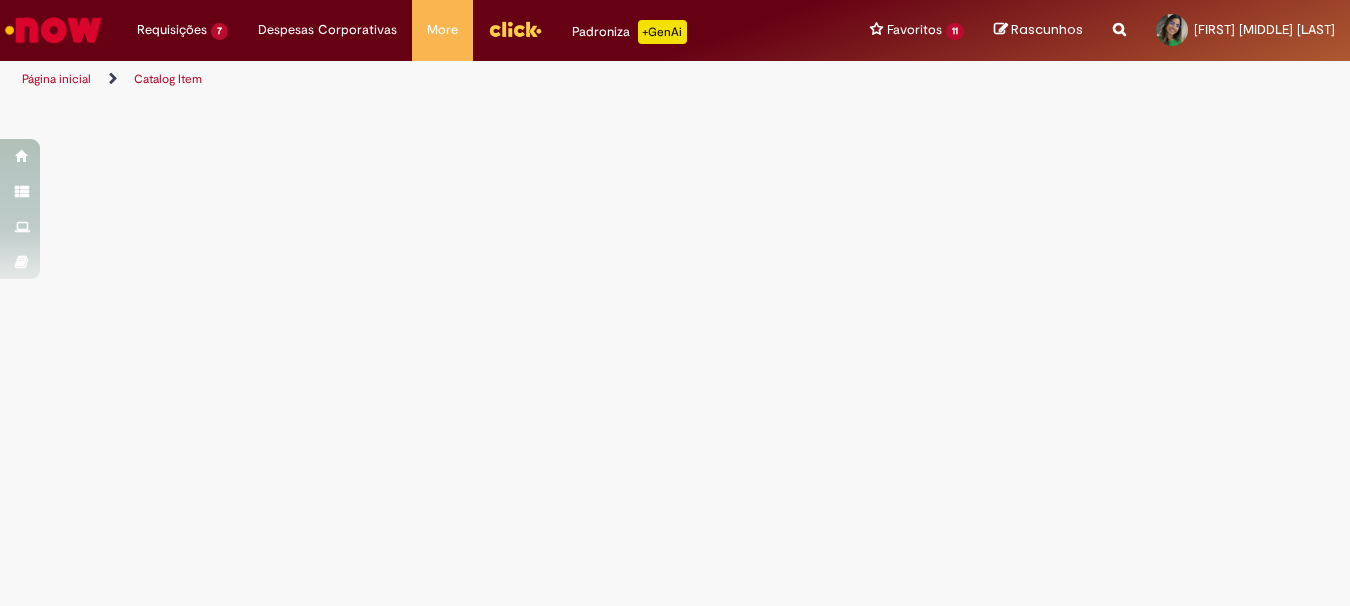 scroll, scrollTop: 0, scrollLeft: 0, axis: both 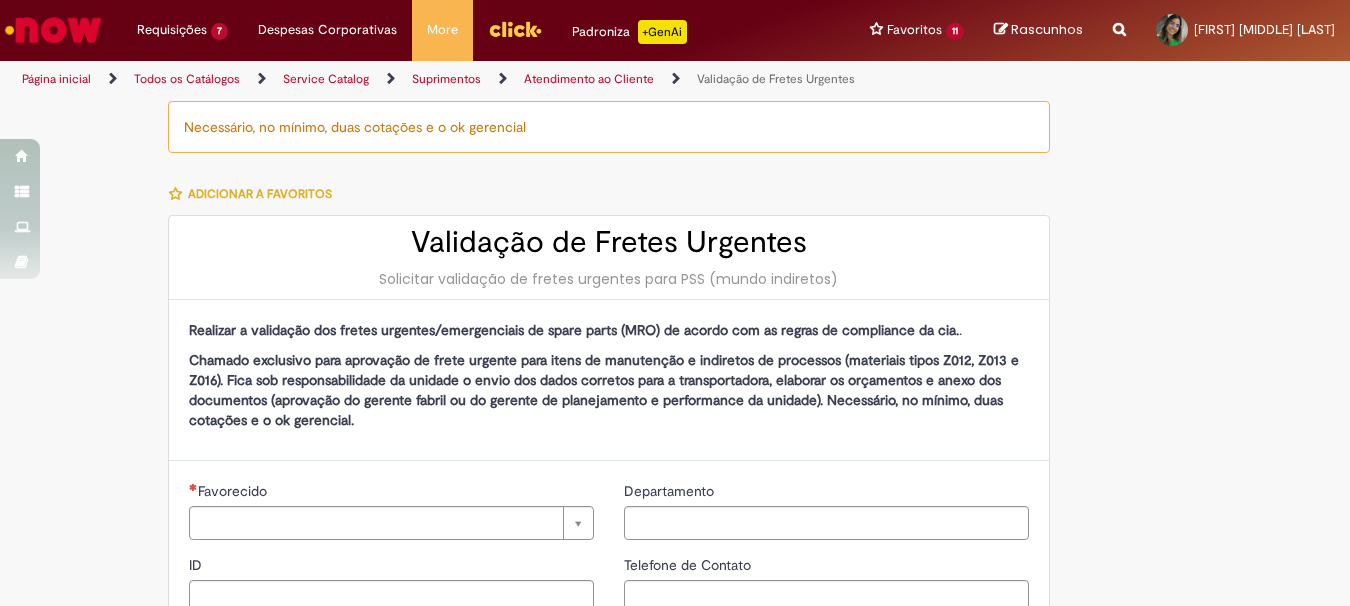 type on "********" 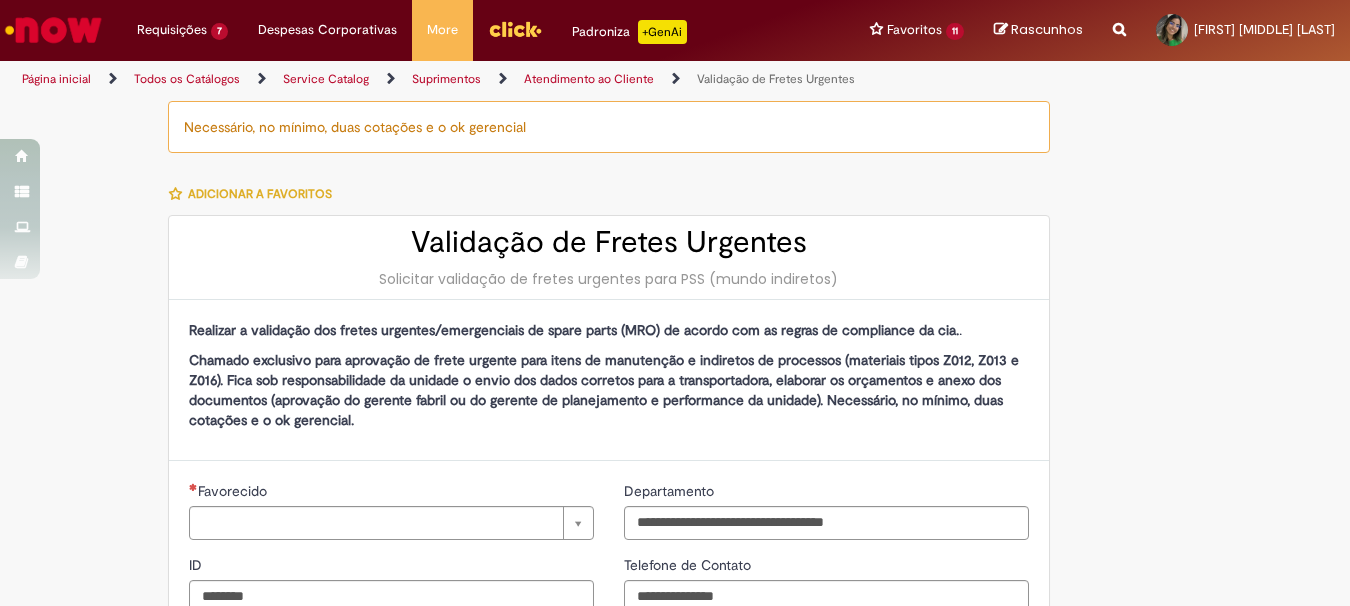 type on "**********" 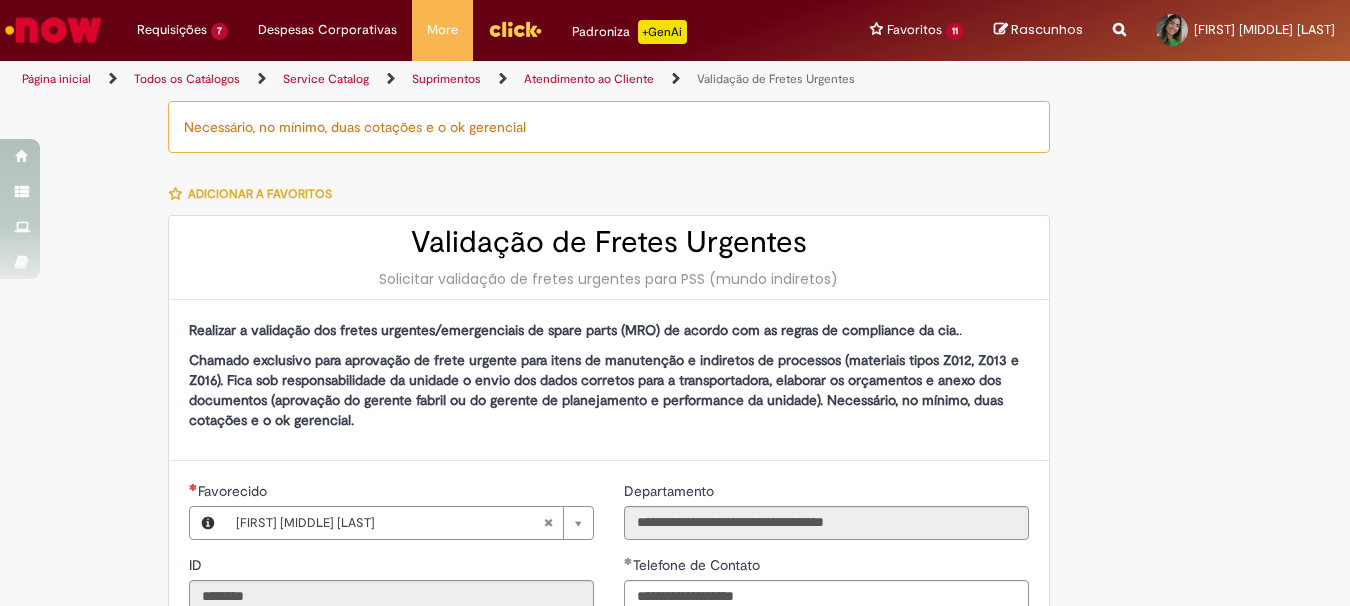 type on "**********" 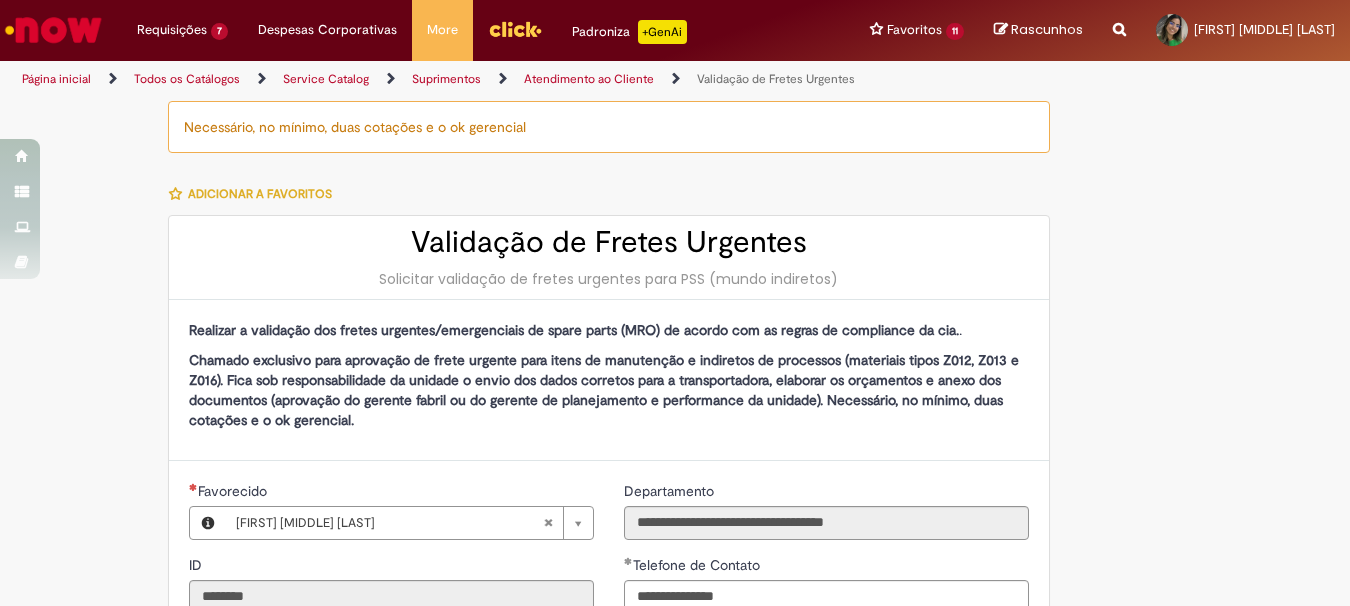 type on "**********" 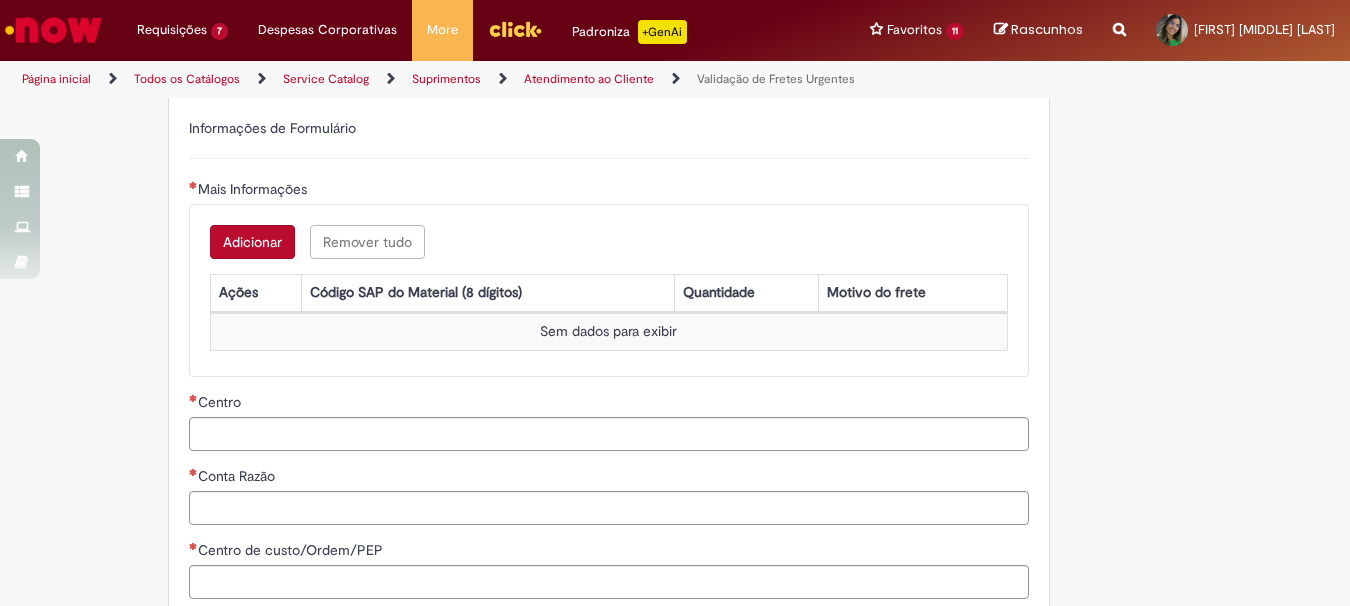 scroll, scrollTop: 800, scrollLeft: 0, axis: vertical 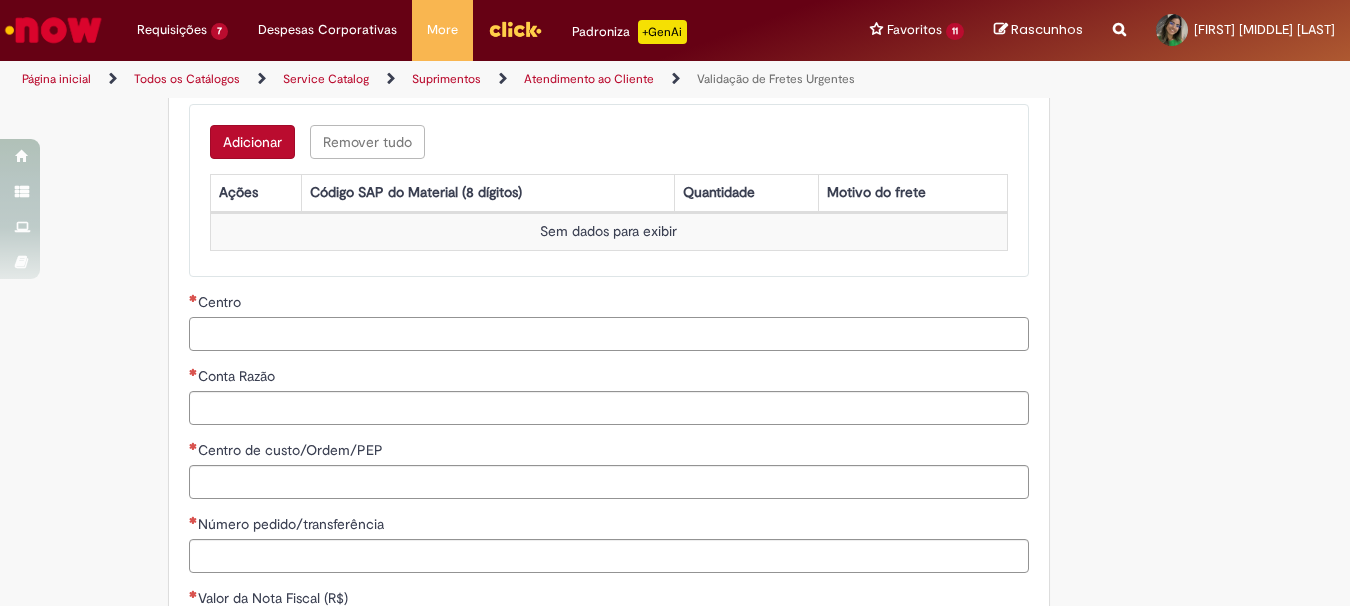 click on "Centro" at bounding box center (609, 334) 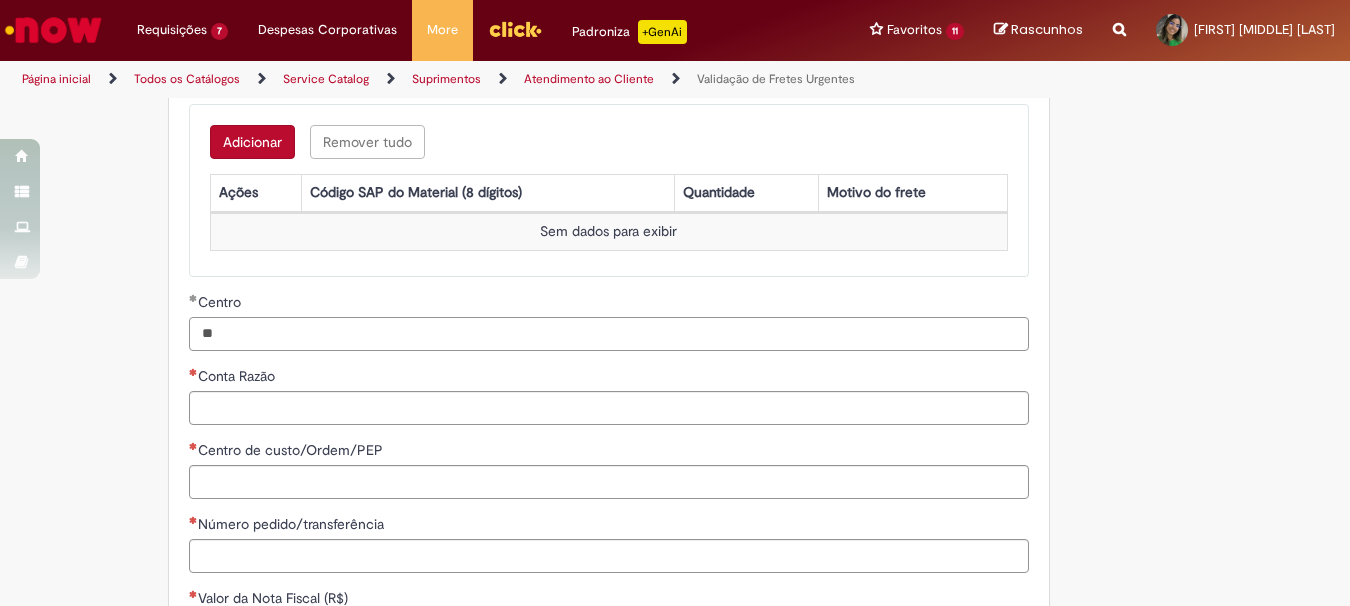 type on "*" 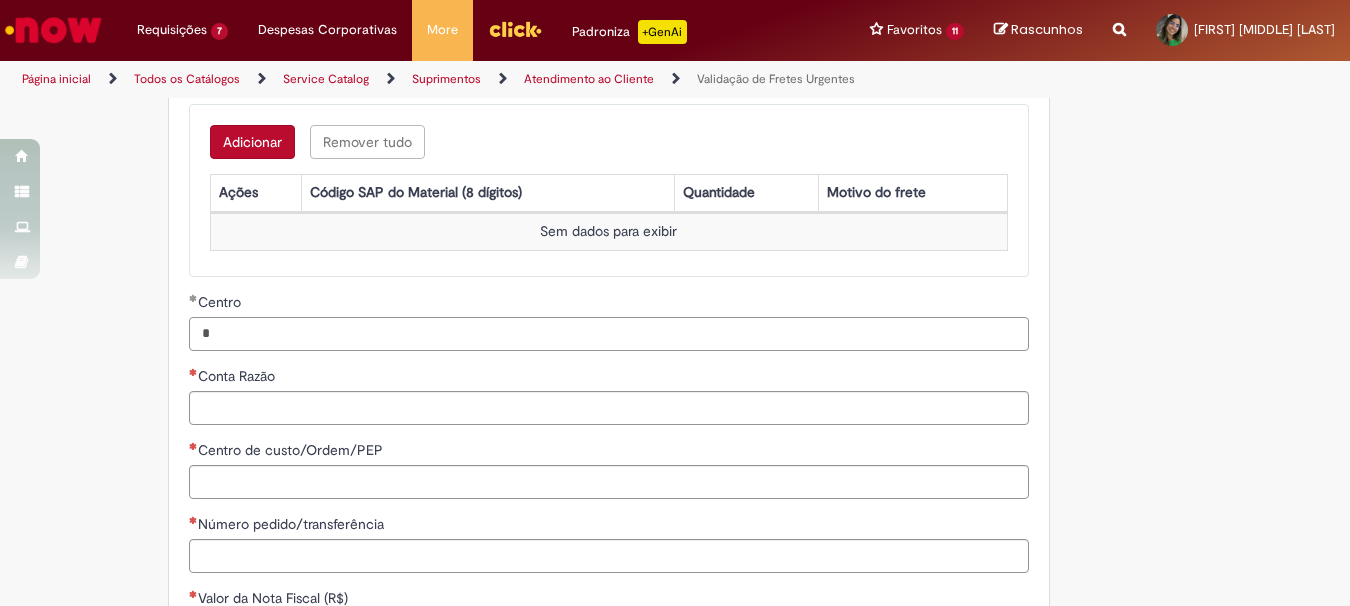 type 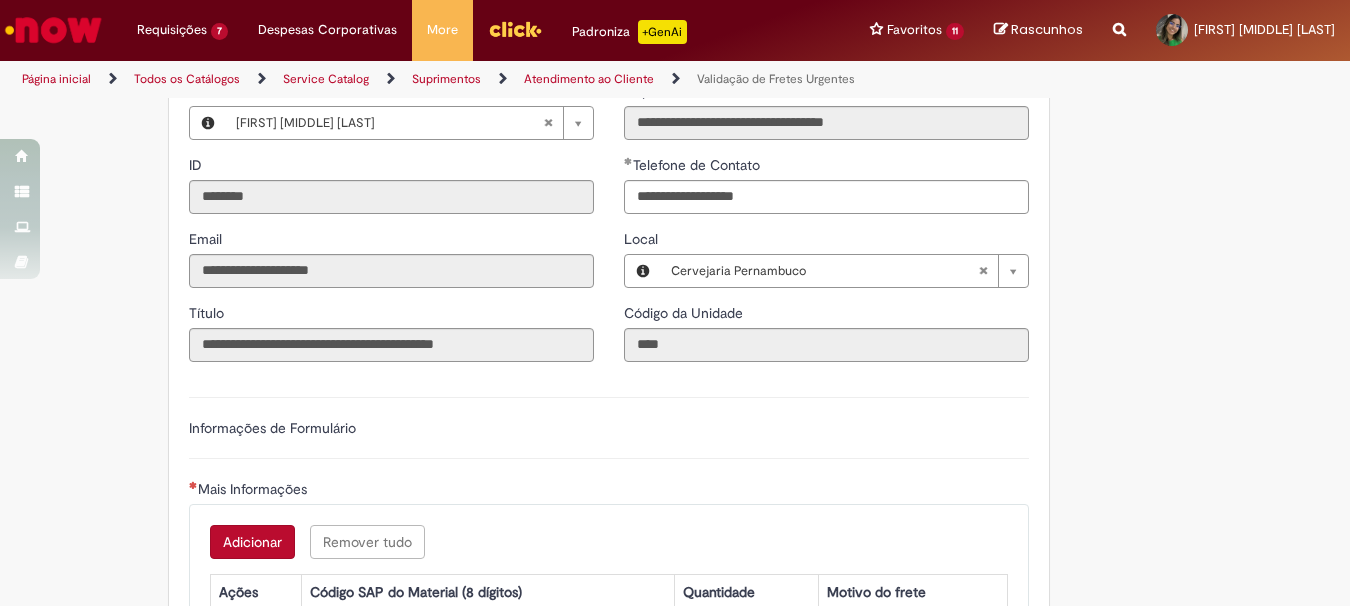 scroll, scrollTop: 600, scrollLeft: 0, axis: vertical 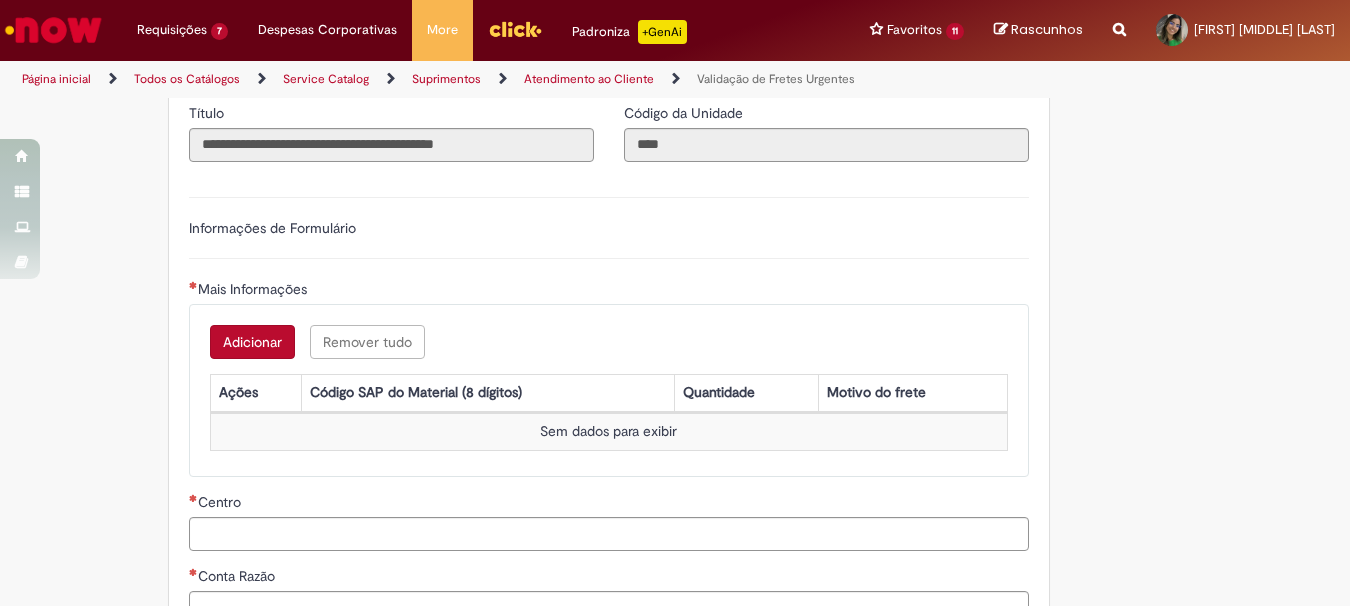 click on "Adicionar" at bounding box center [252, 342] 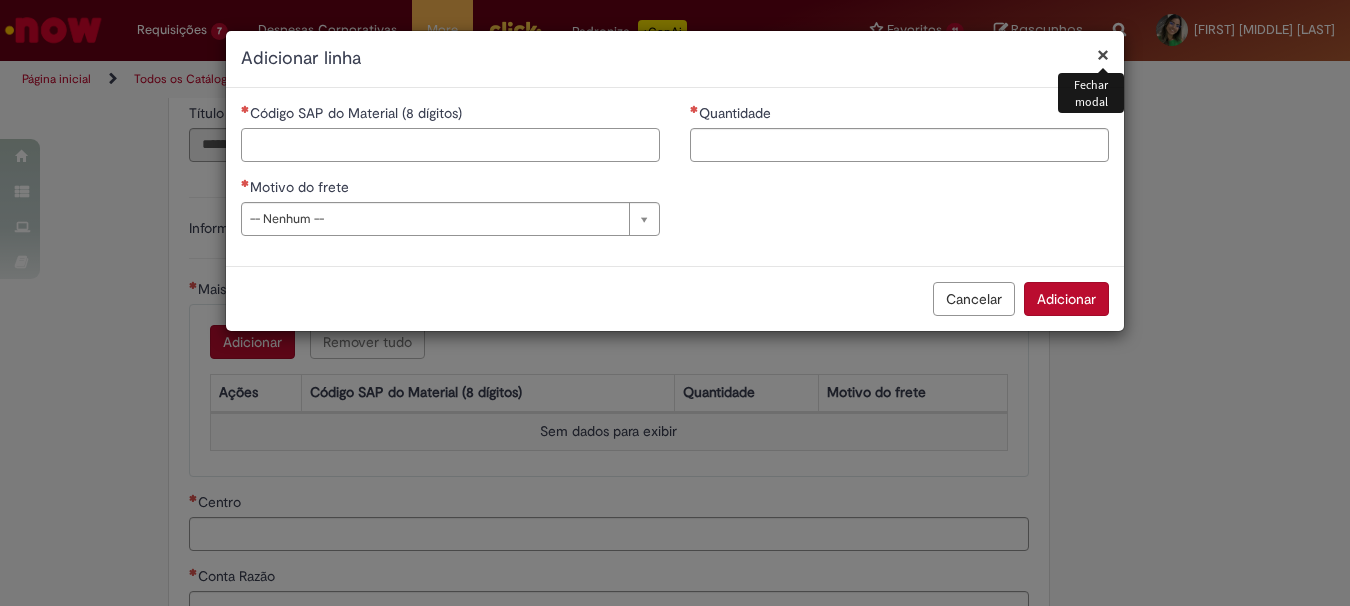 click on "Código SAP do Material (8 dígitos)" at bounding box center (450, 145) 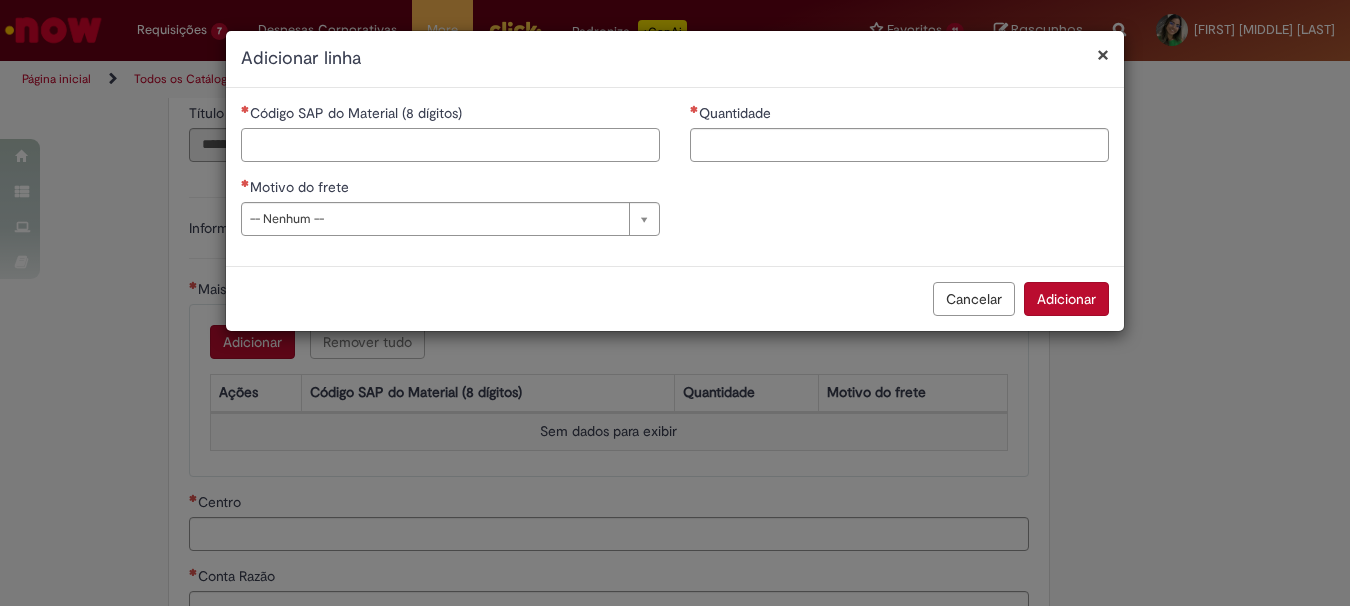 paste on "********" 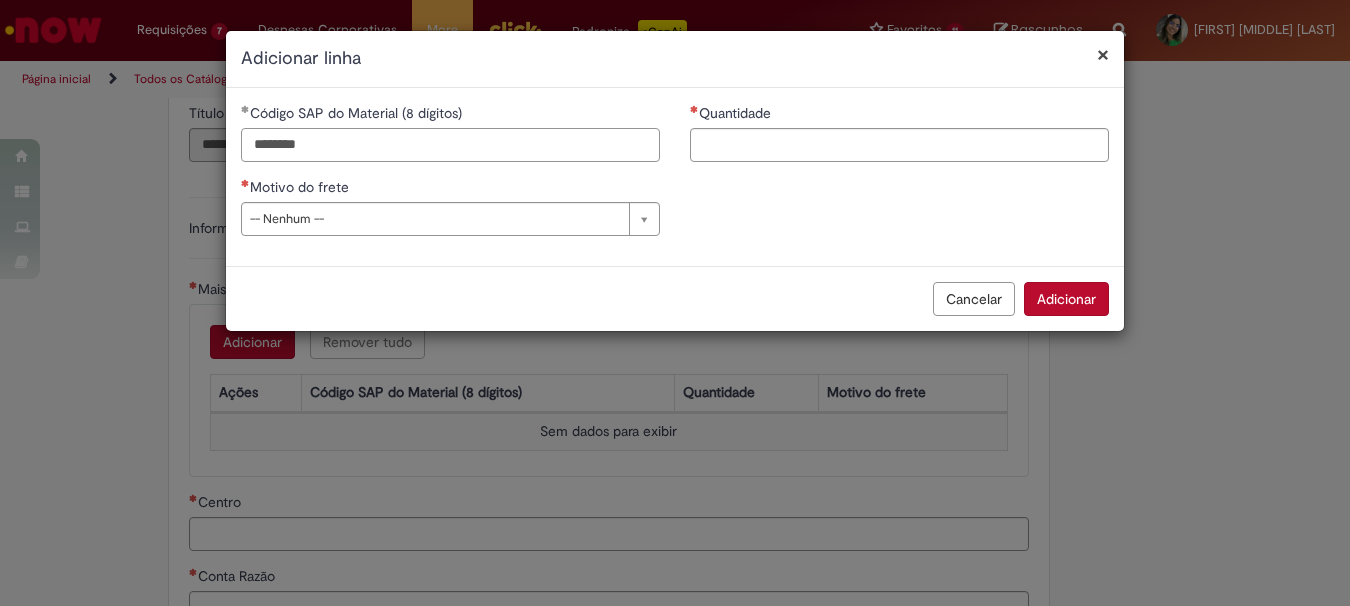click on "********" at bounding box center (450, 145) 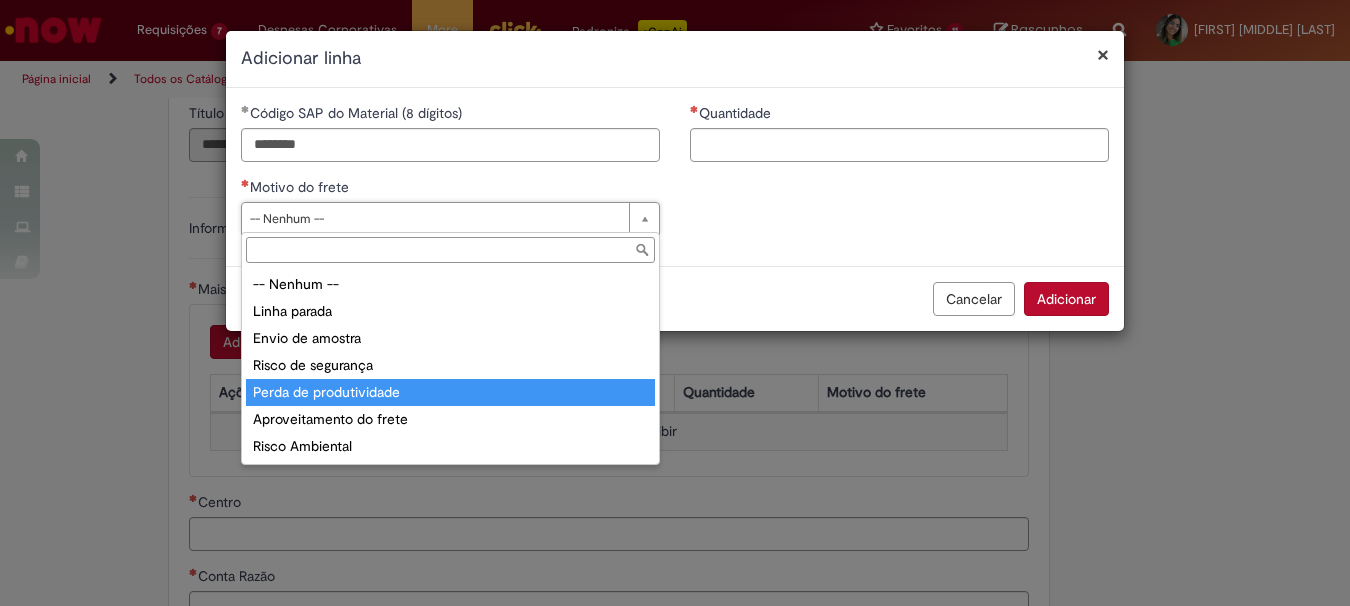 type on "**********" 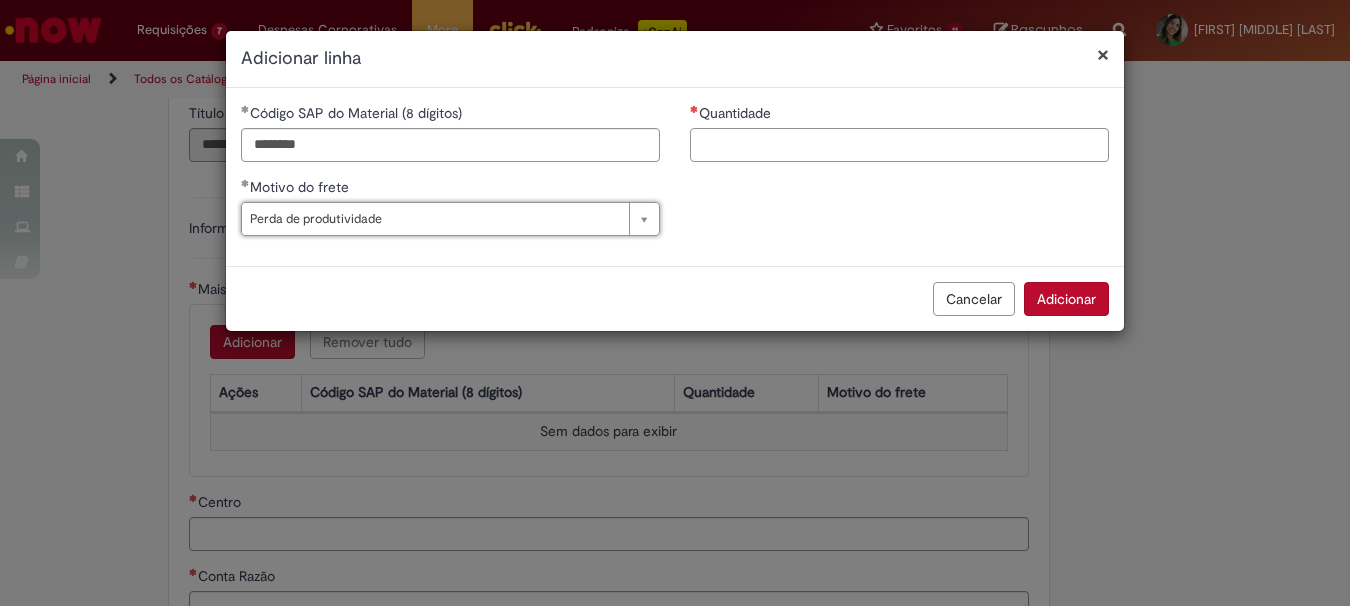 click on "Quantidade" at bounding box center (899, 145) 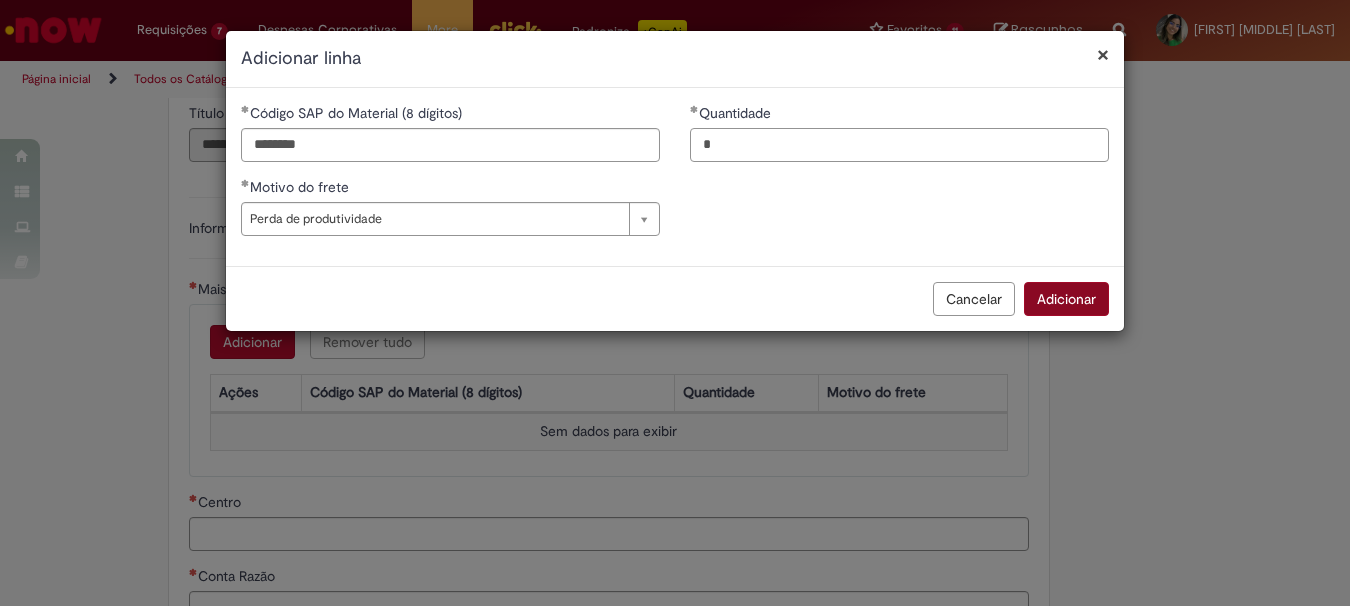 type on "*" 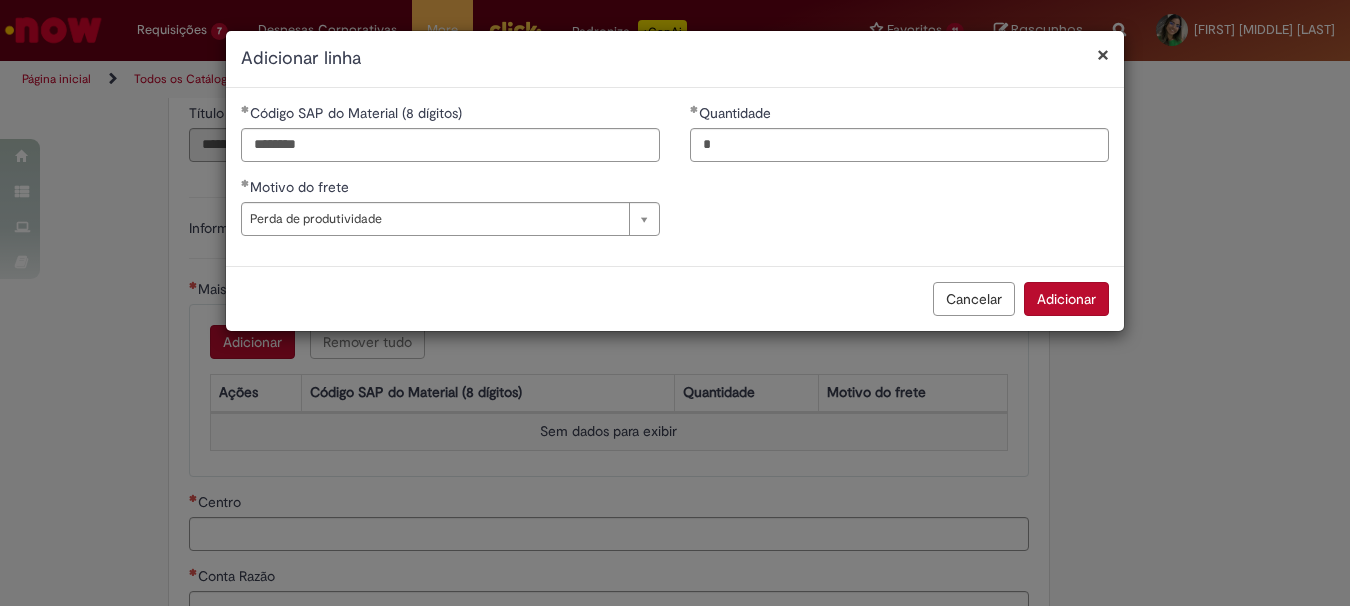 click on "Adicionar" at bounding box center (1066, 299) 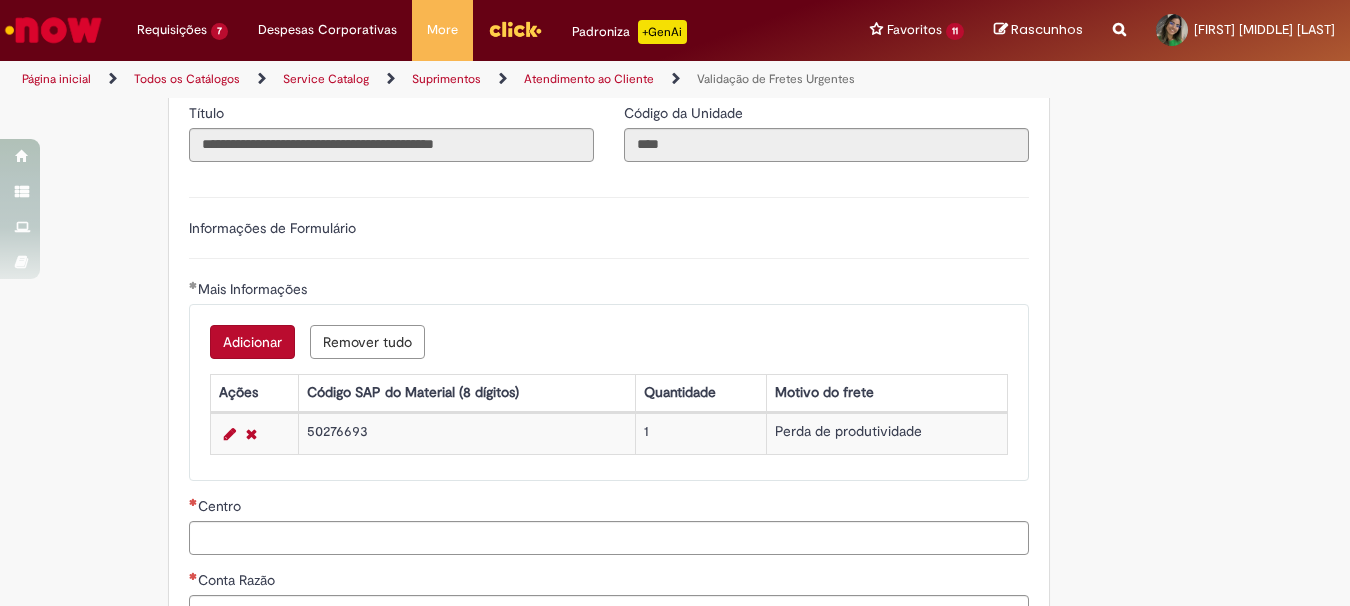 scroll, scrollTop: 700, scrollLeft: 0, axis: vertical 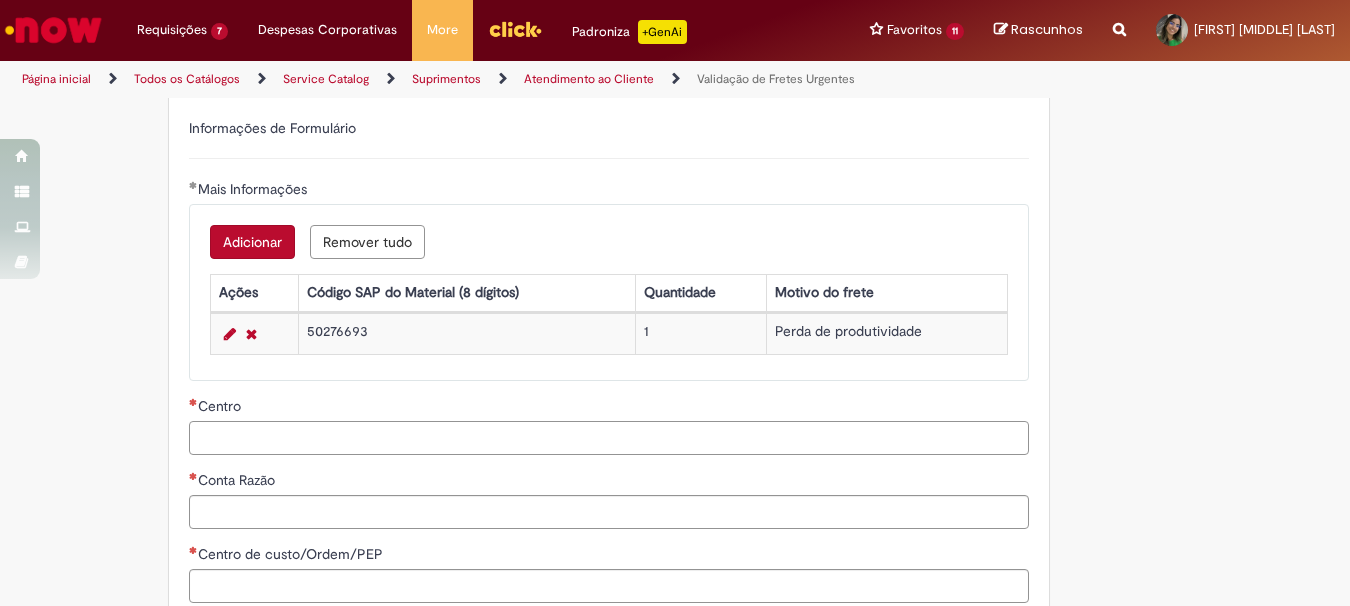 click on "Centro" at bounding box center (609, 438) 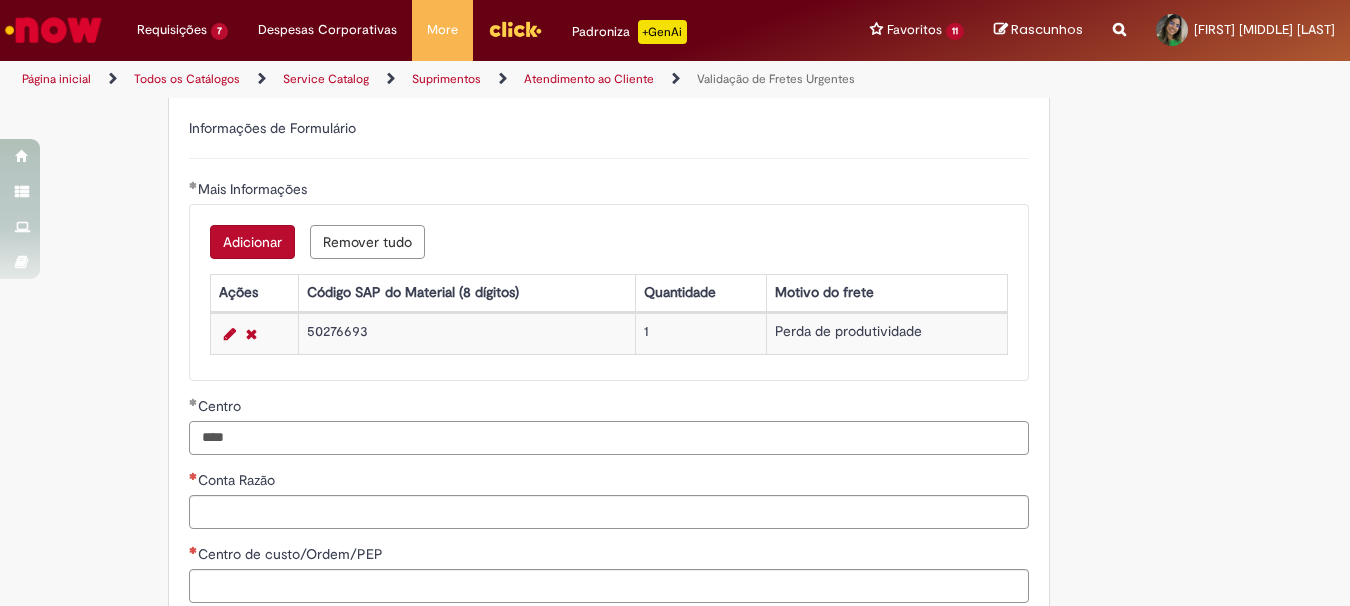 type on "****" 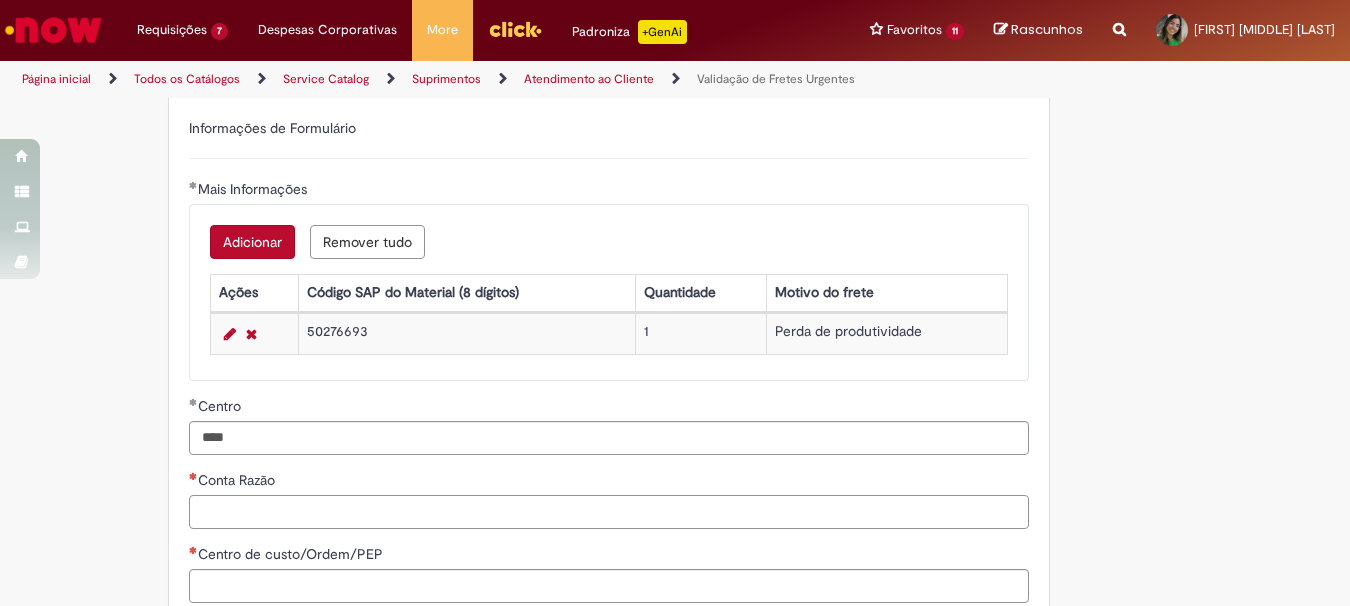 click on "Conta Razão" at bounding box center (609, 512) 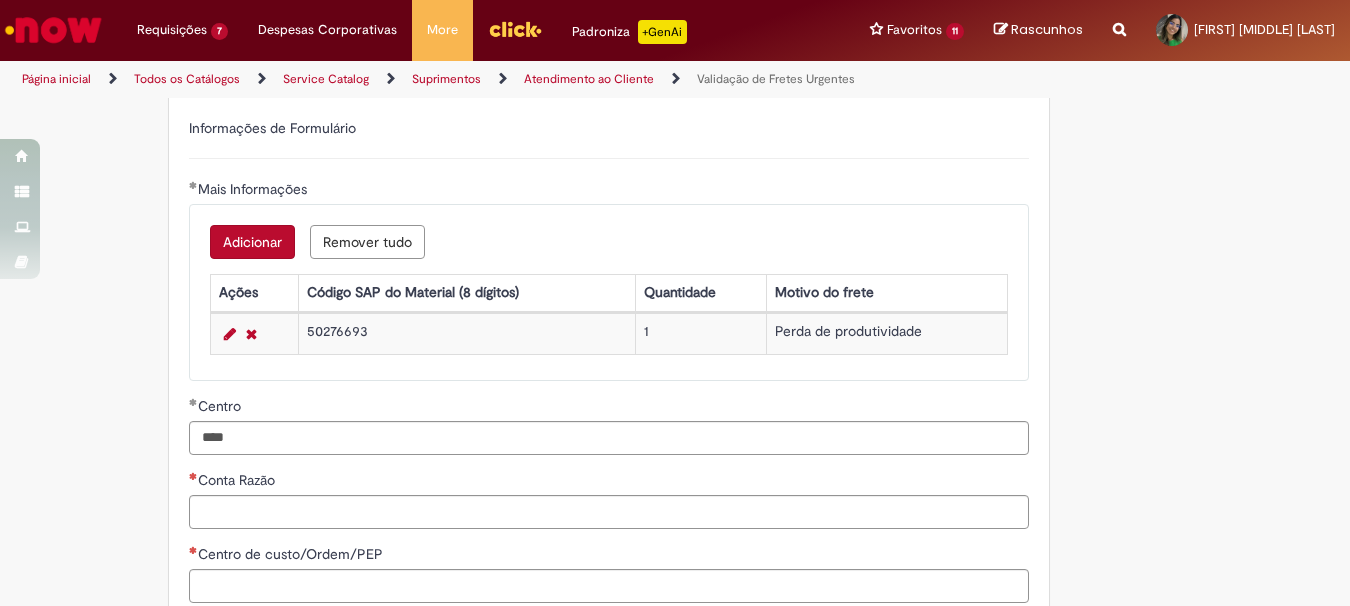 click at bounding box center (193, 402) 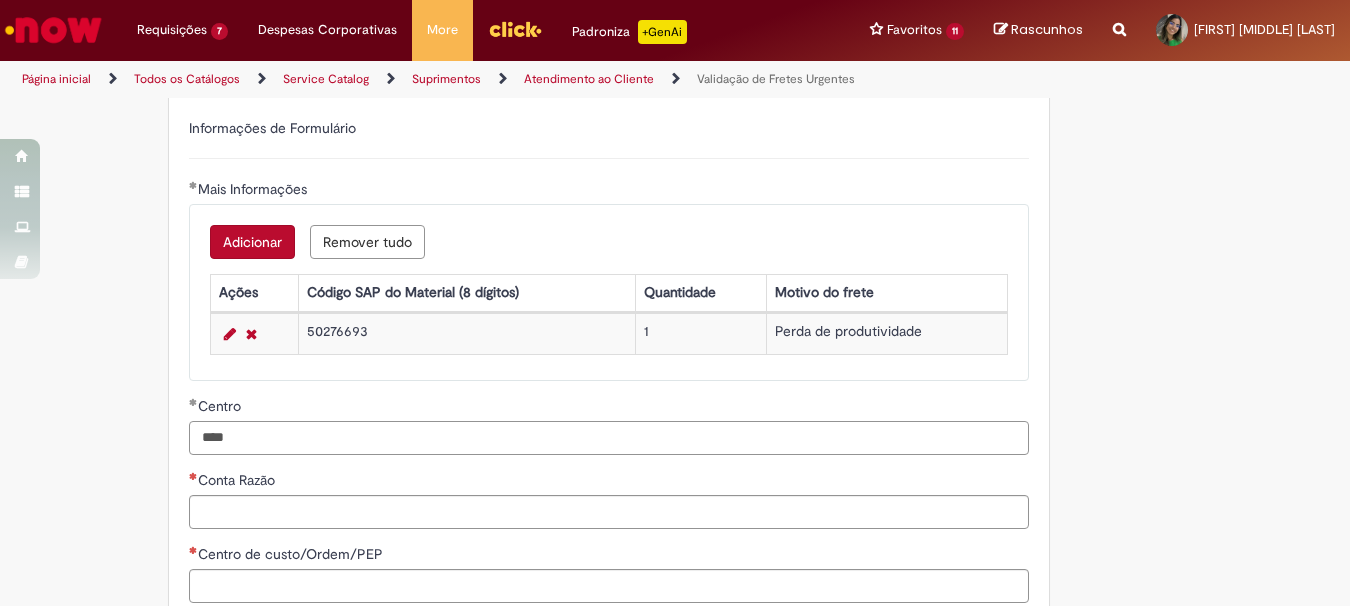 click on "****" at bounding box center (609, 438) 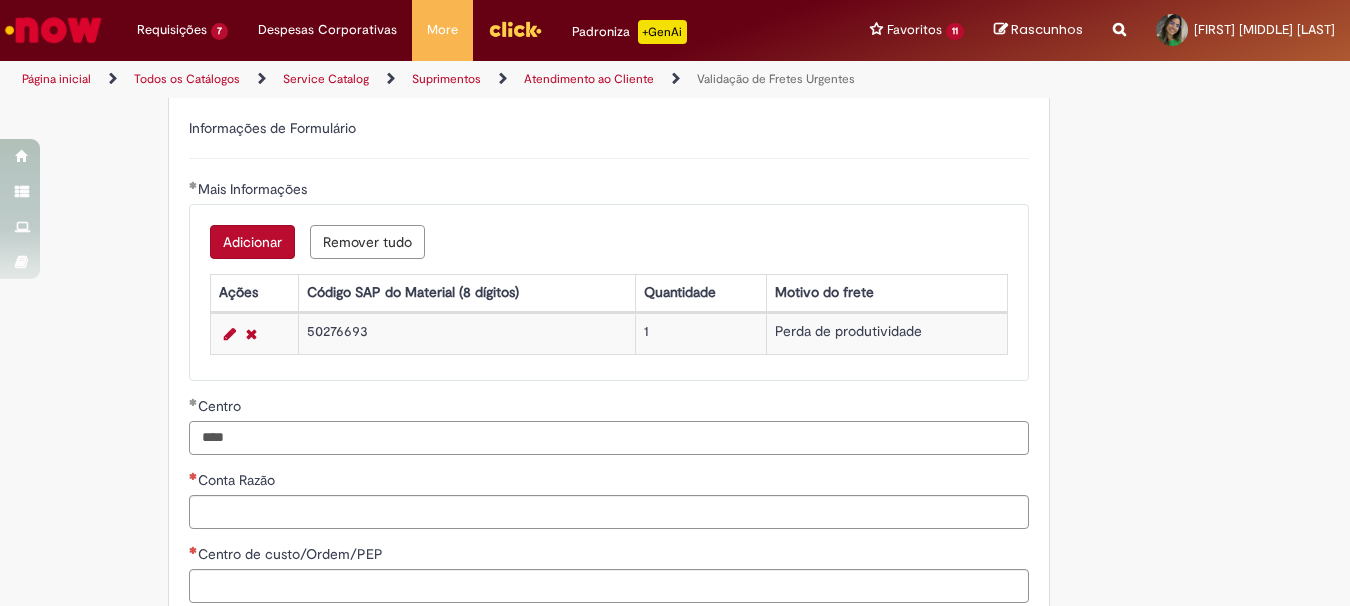 scroll, scrollTop: 800, scrollLeft: 0, axis: vertical 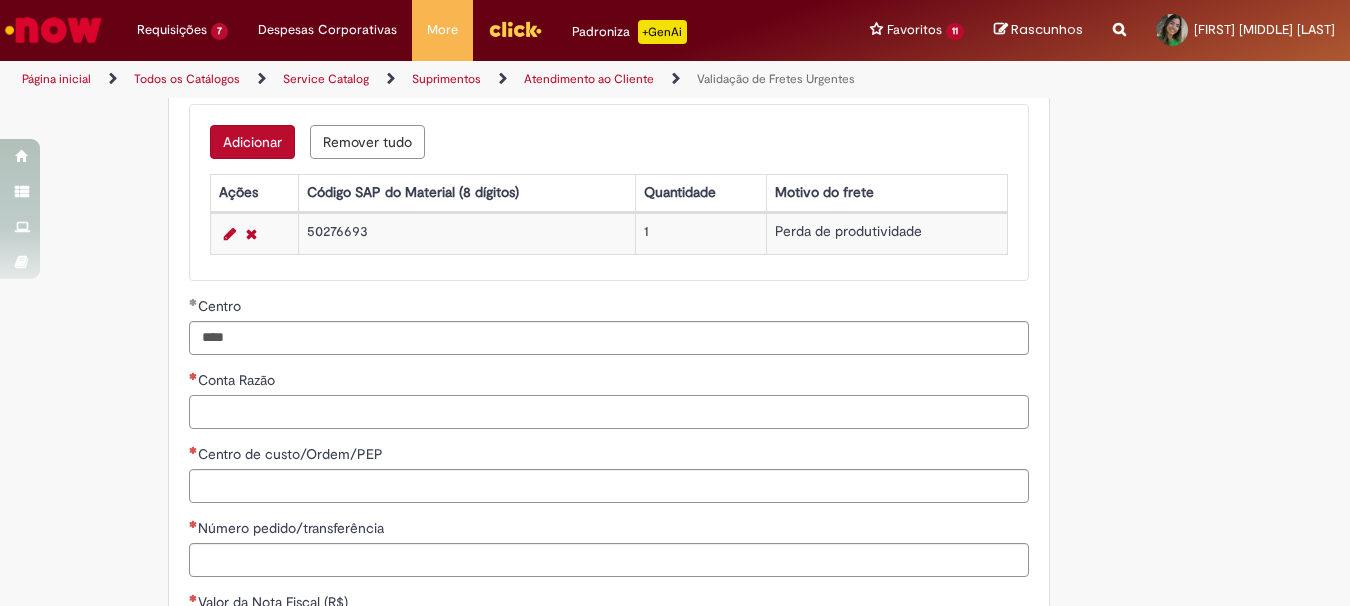 click on "Conta Razão" at bounding box center [609, 412] 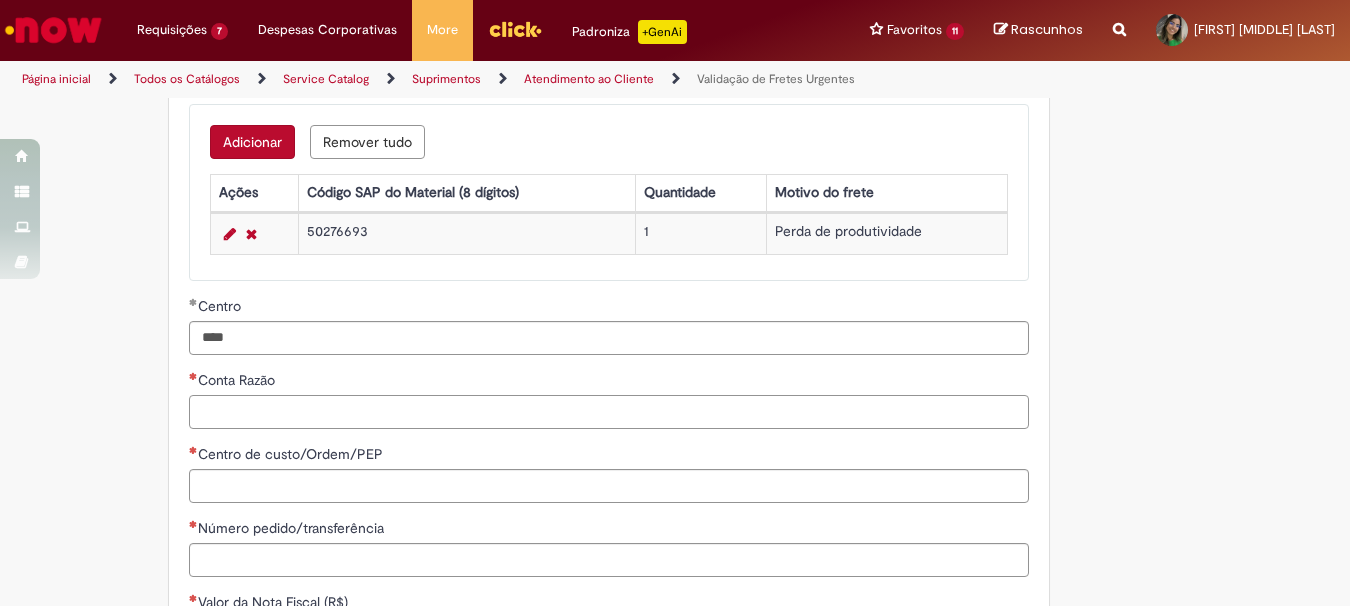 paste on "********" 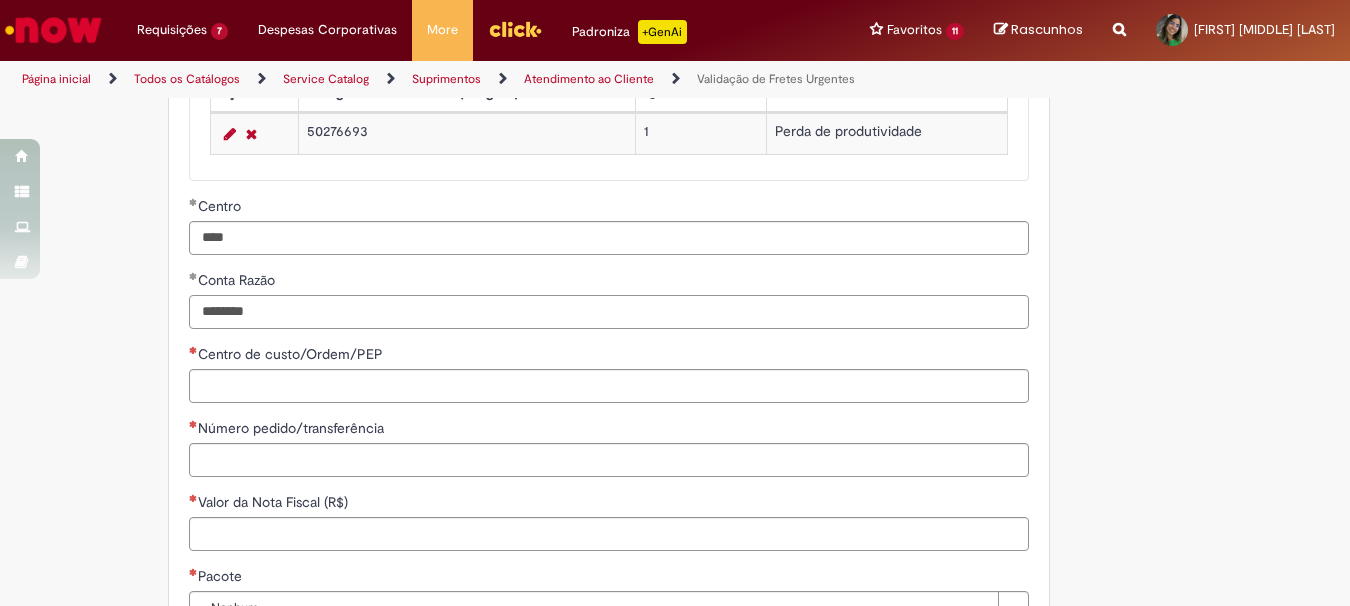 scroll, scrollTop: 1000, scrollLeft: 0, axis: vertical 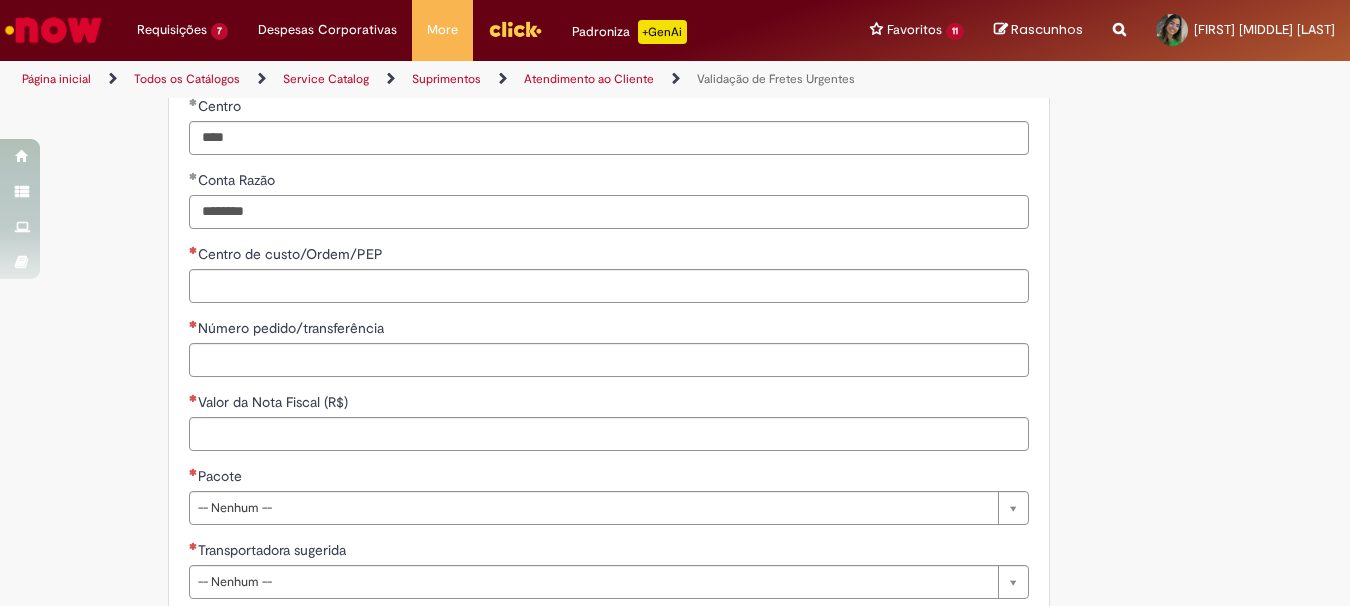type on "********" 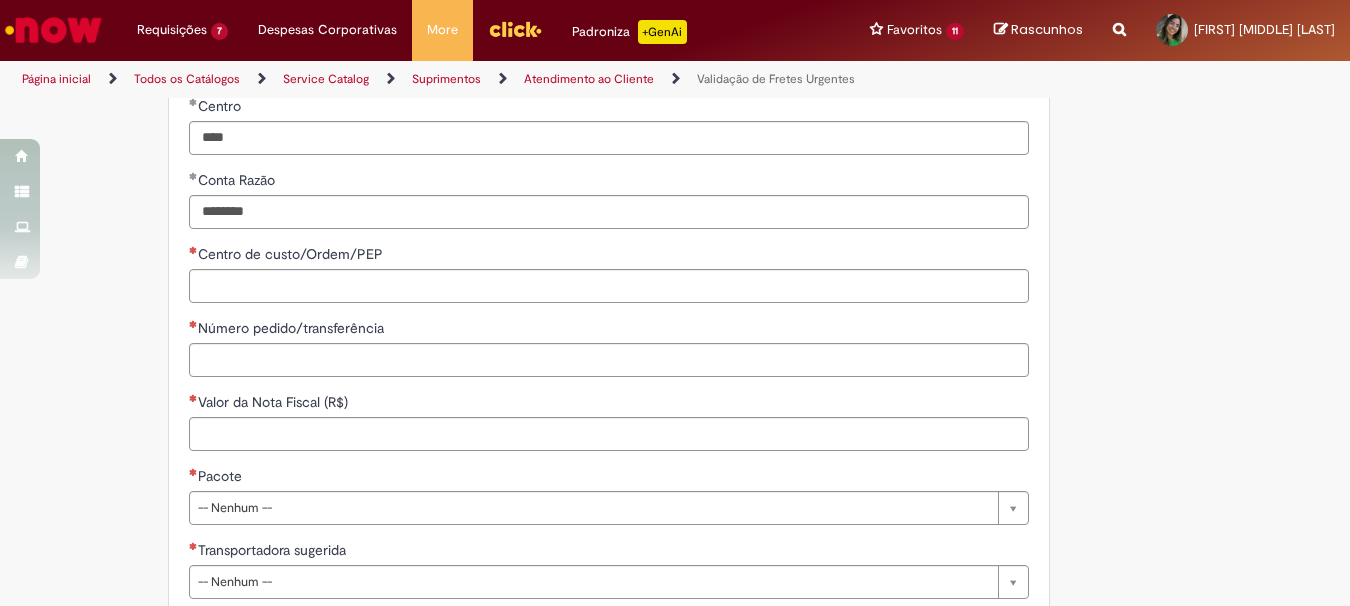 click on "Centro de custo/Ordem/PEP" at bounding box center (609, 256) 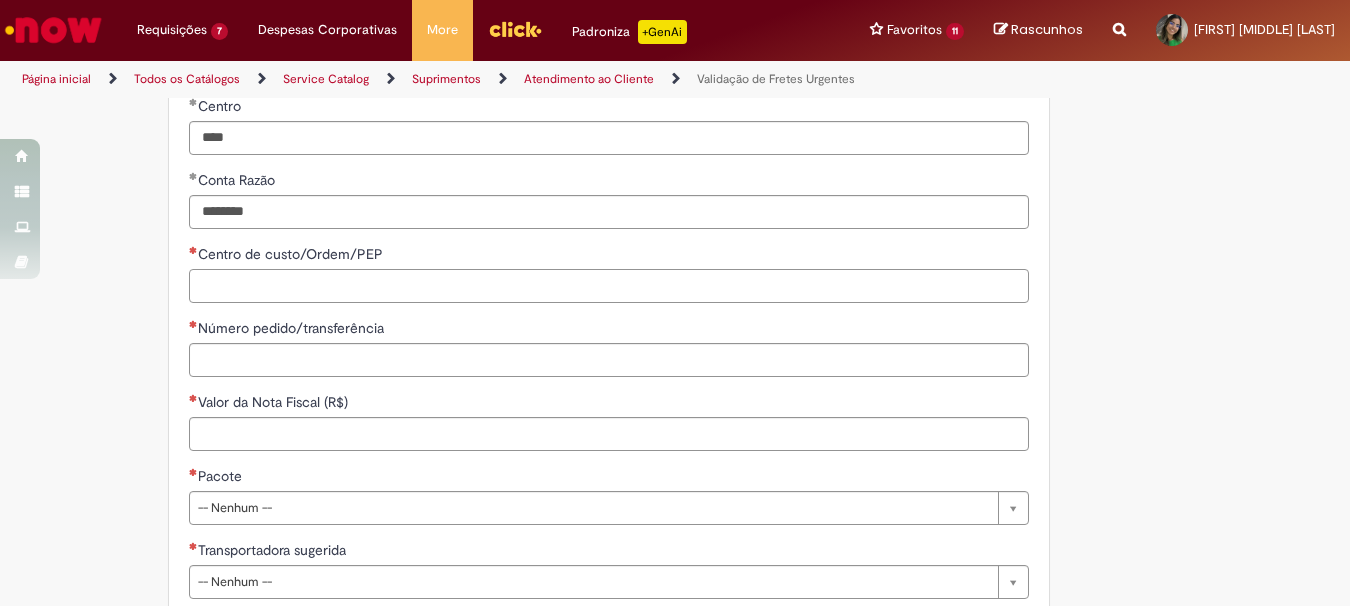 click on "Centro de custo/Ordem/PEP" at bounding box center [609, 286] 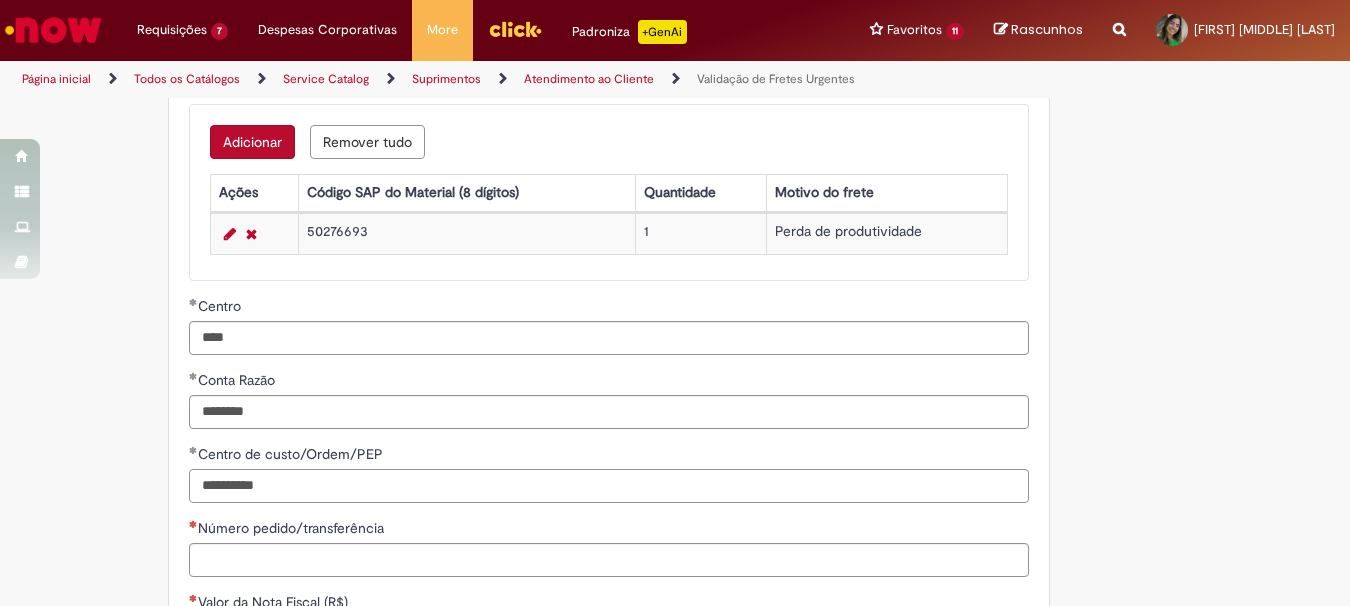 scroll, scrollTop: 1000, scrollLeft: 0, axis: vertical 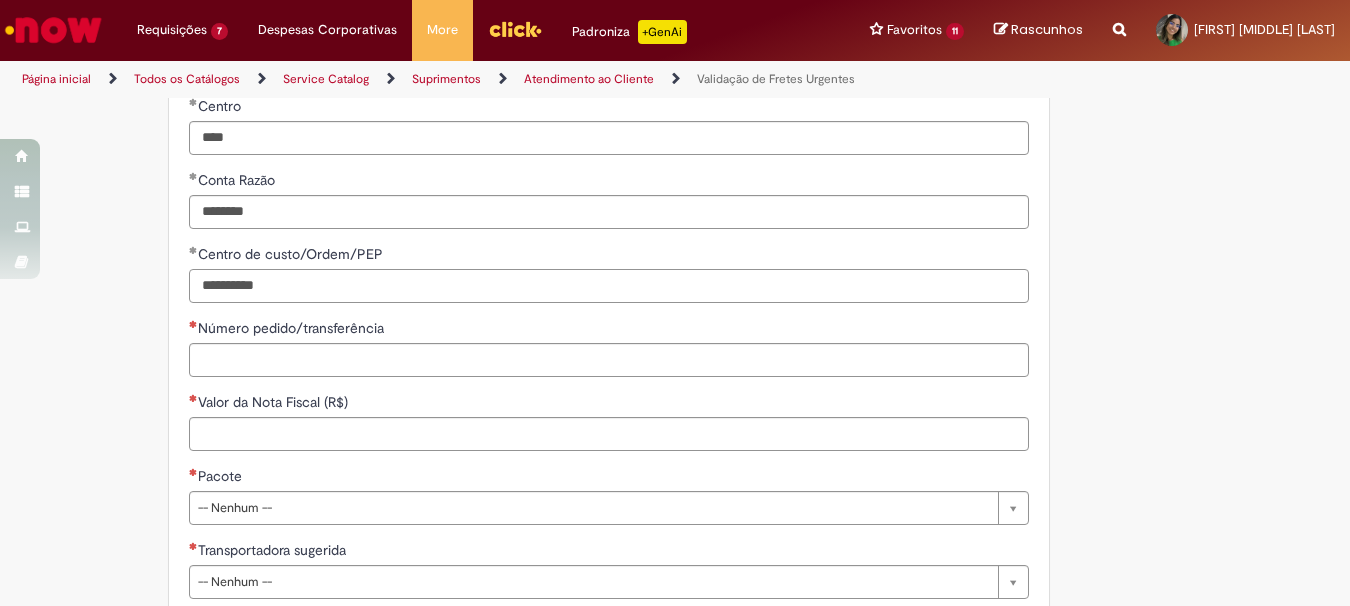 type on "**********" 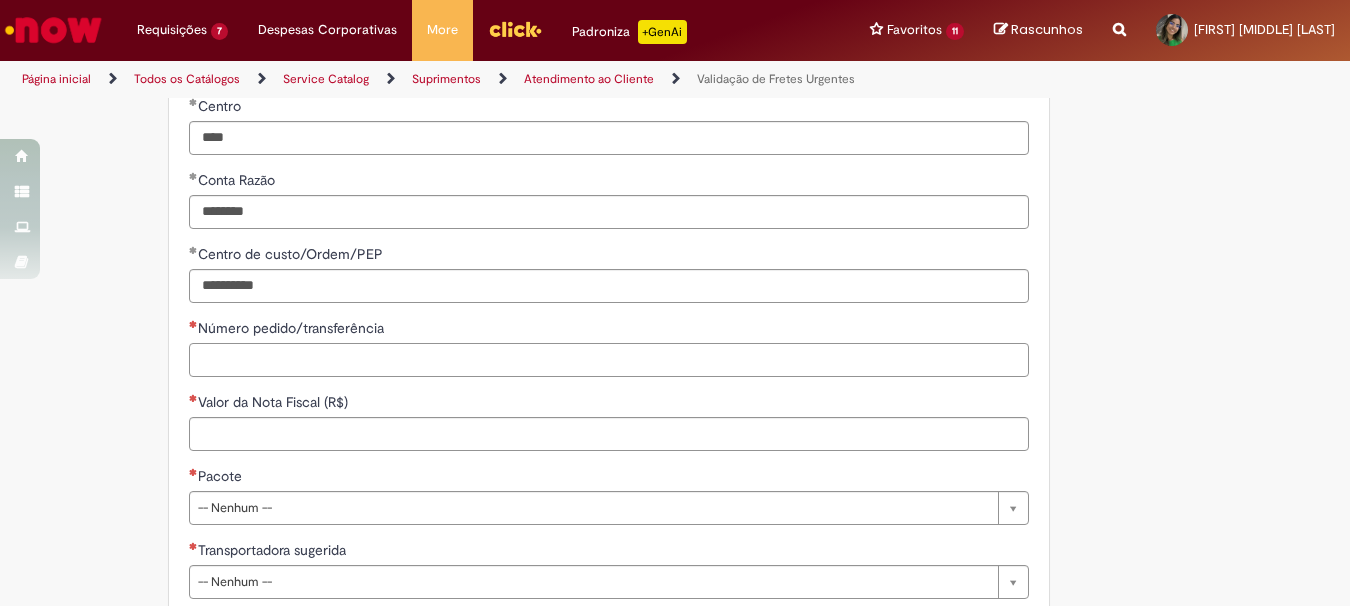 click on "Número pedido/transferência" at bounding box center [609, 360] 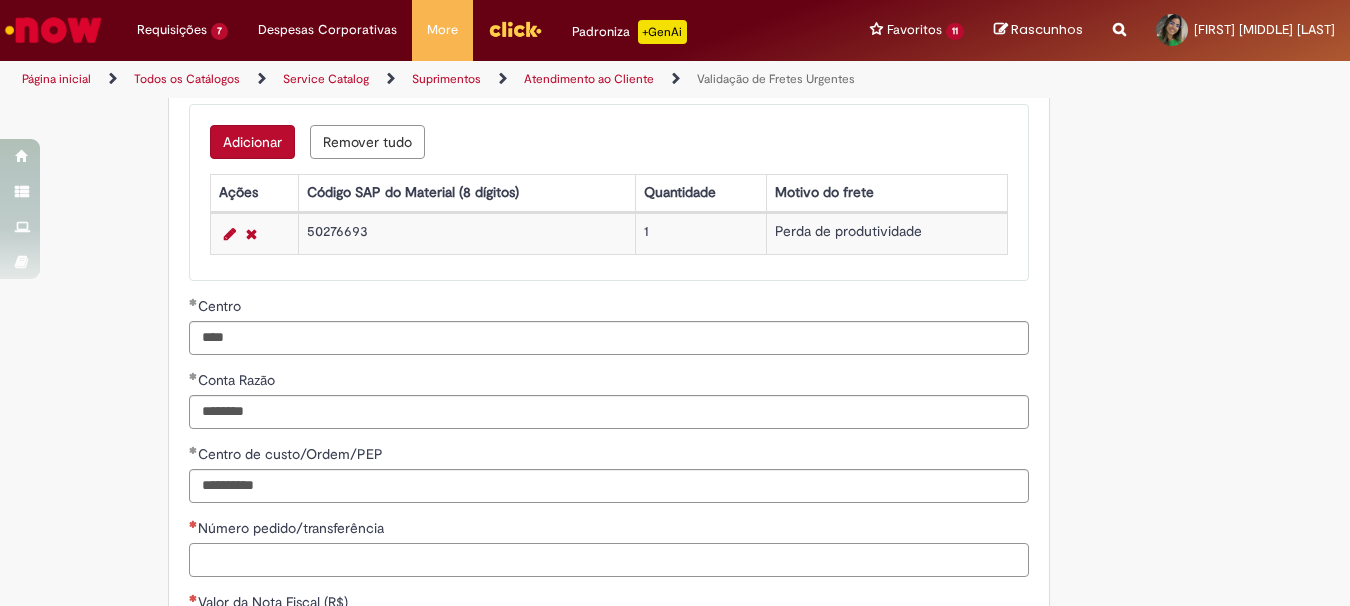 scroll, scrollTop: 900, scrollLeft: 0, axis: vertical 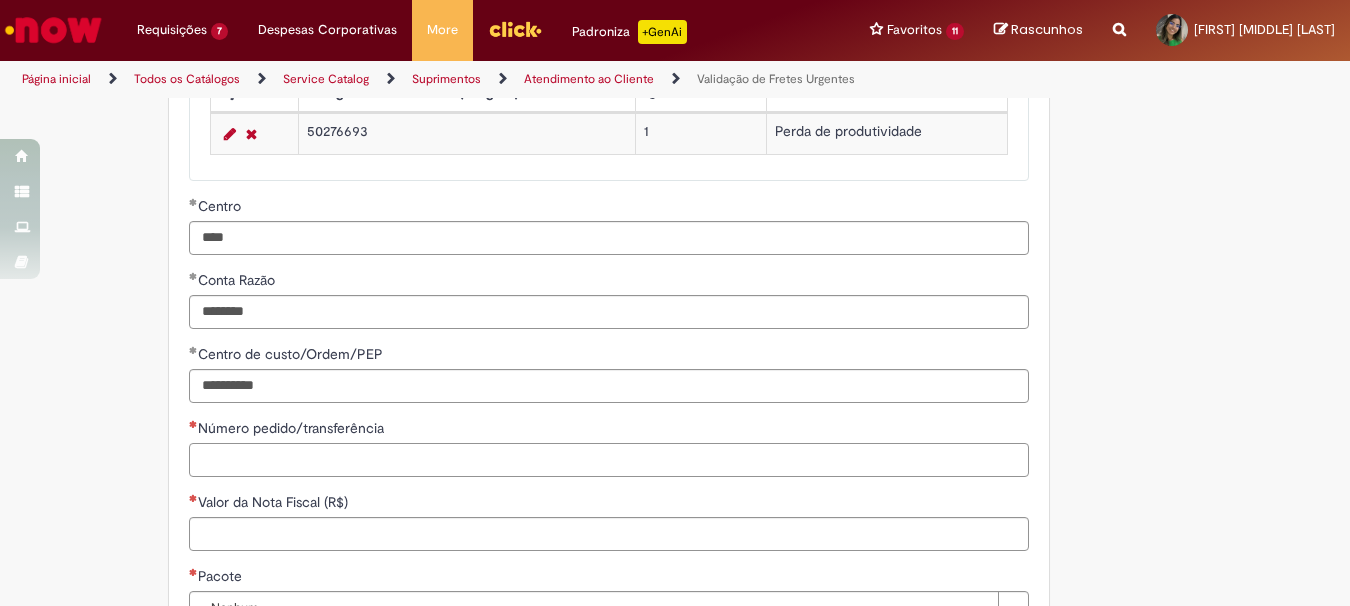 click on "Número pedido/transferência" at bounding box center [609, 460] 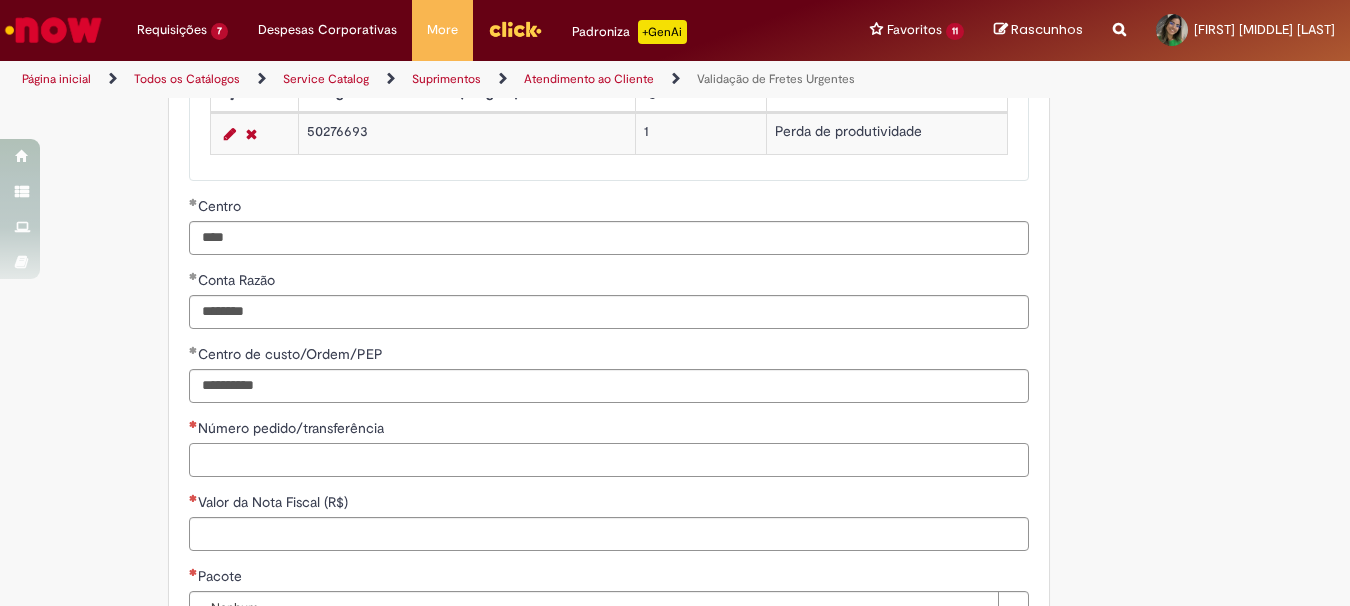 paste on "**********" 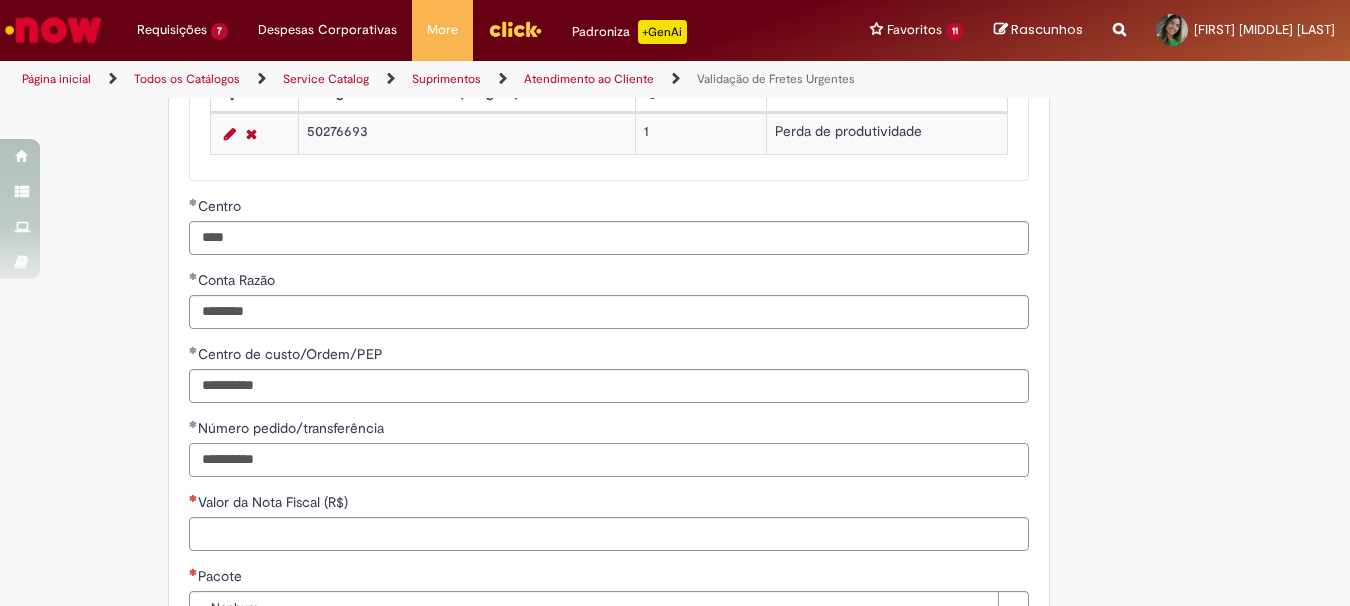 scroll, scrollTop: 1100, scrollLeft: 0, axis: vertical 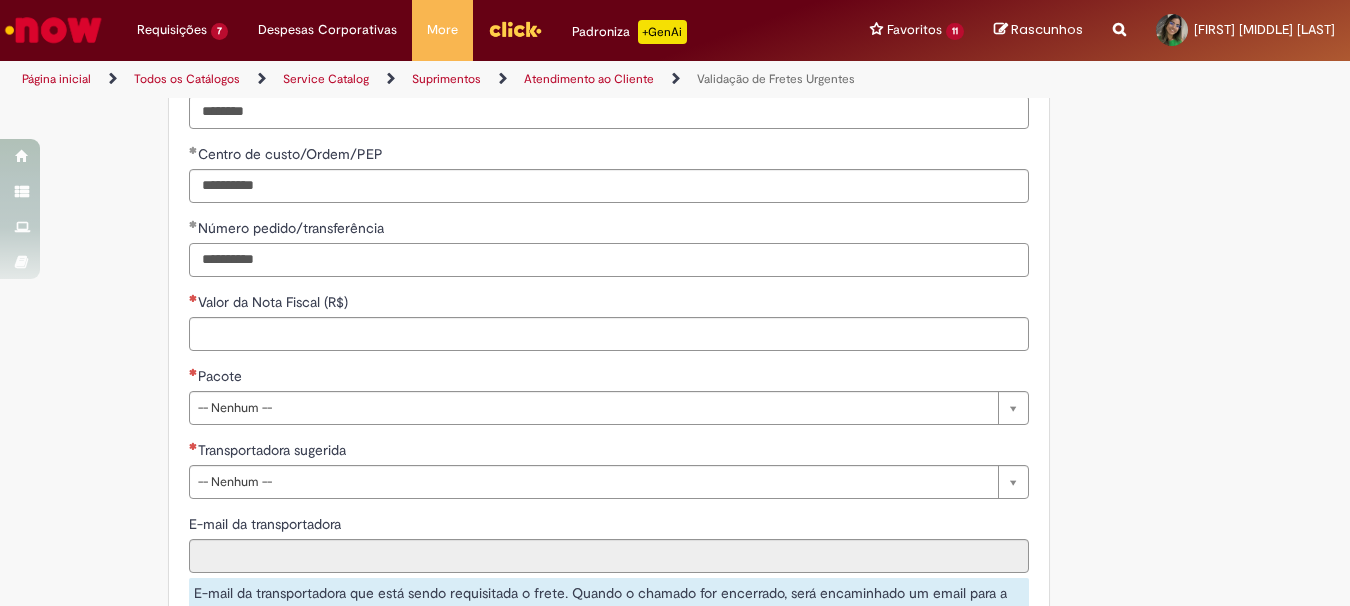 type on "**********" 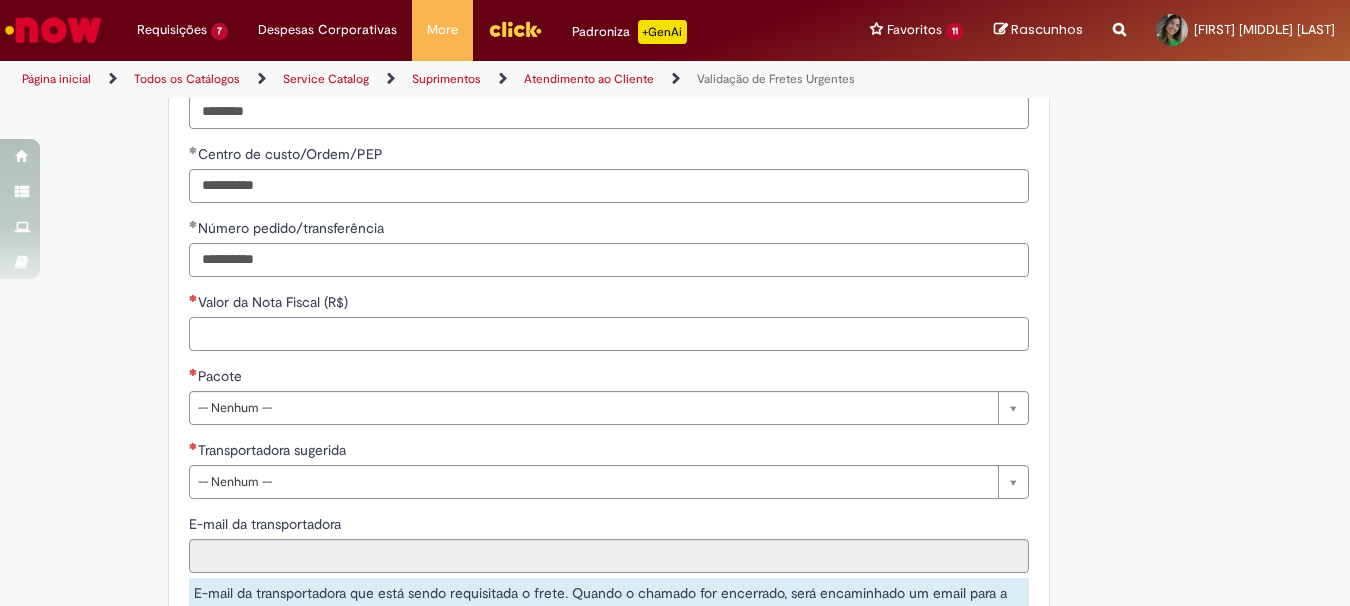 click on "Valor da Nota Fiscal (R$)" at bounding box center (609, 334) 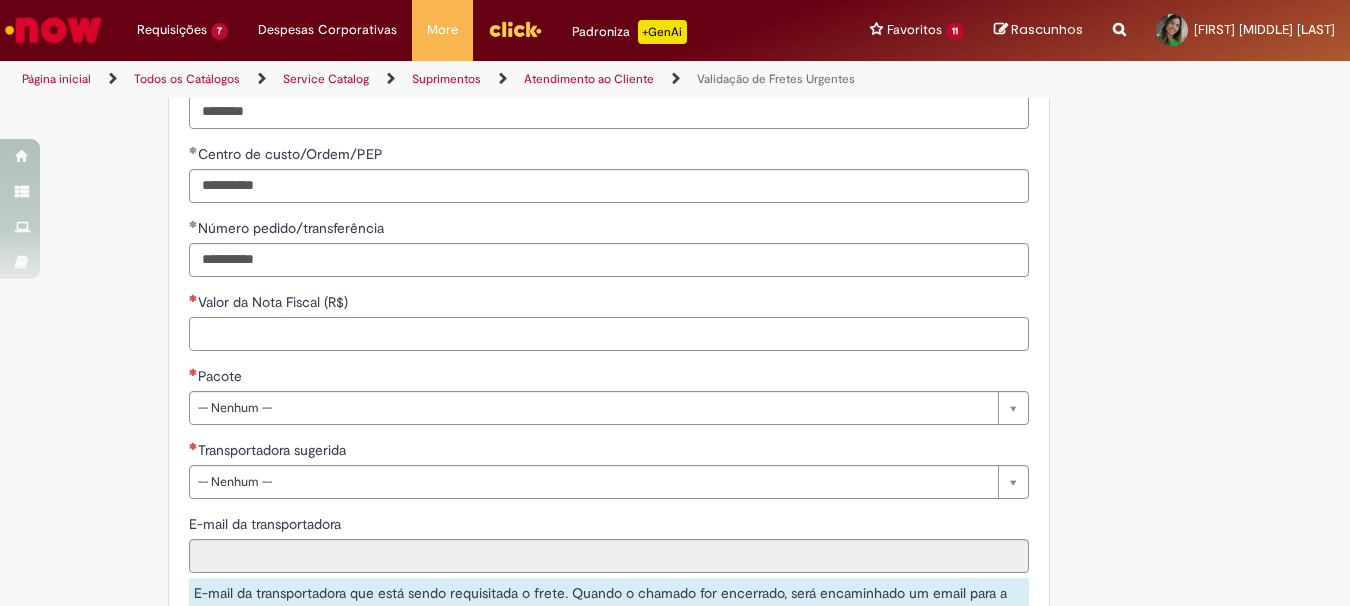 paste on "********" 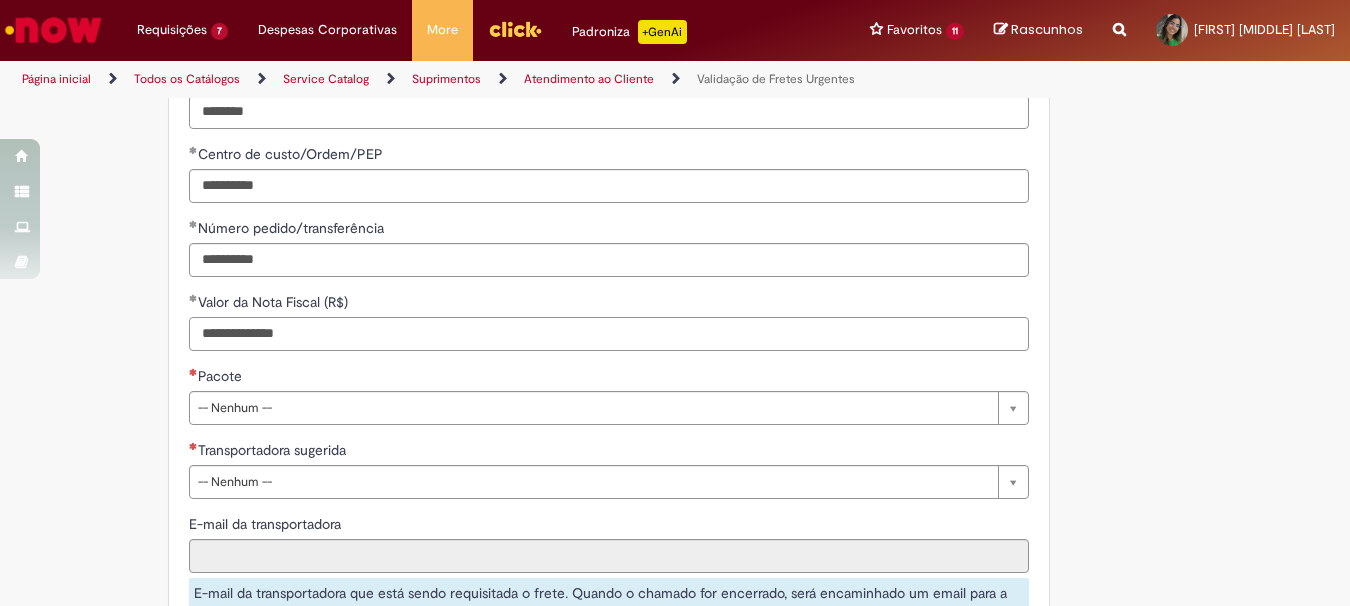 click on "********" at bounding box center [609, 334] 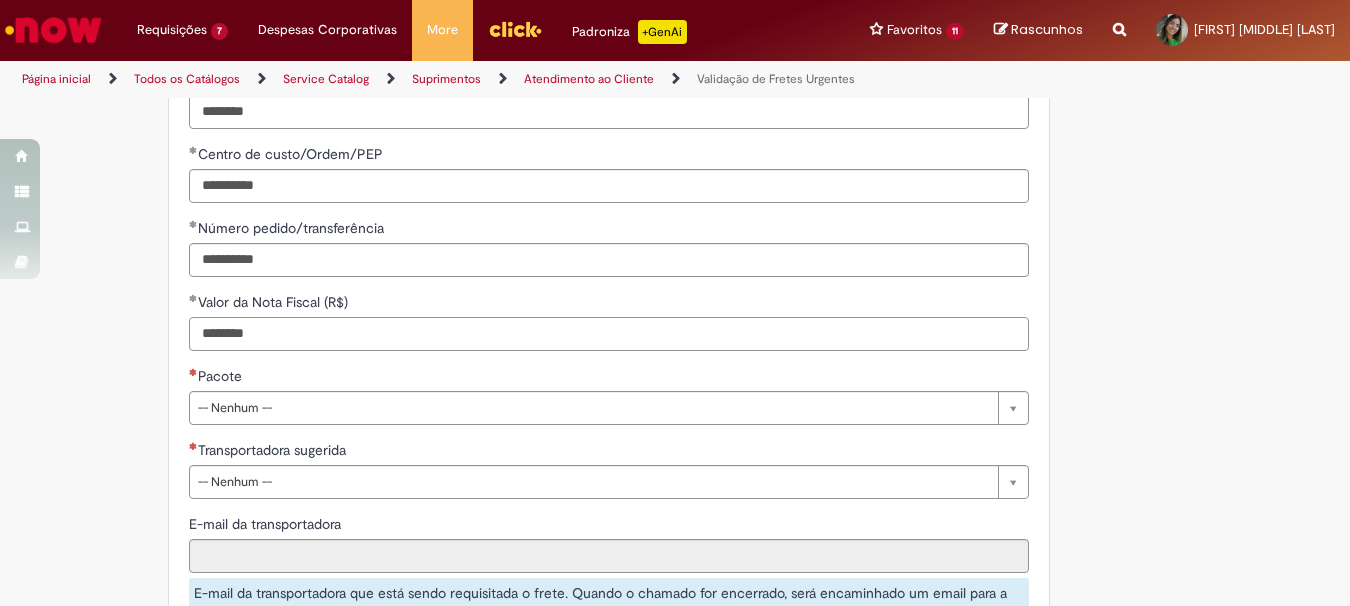 type on "********" 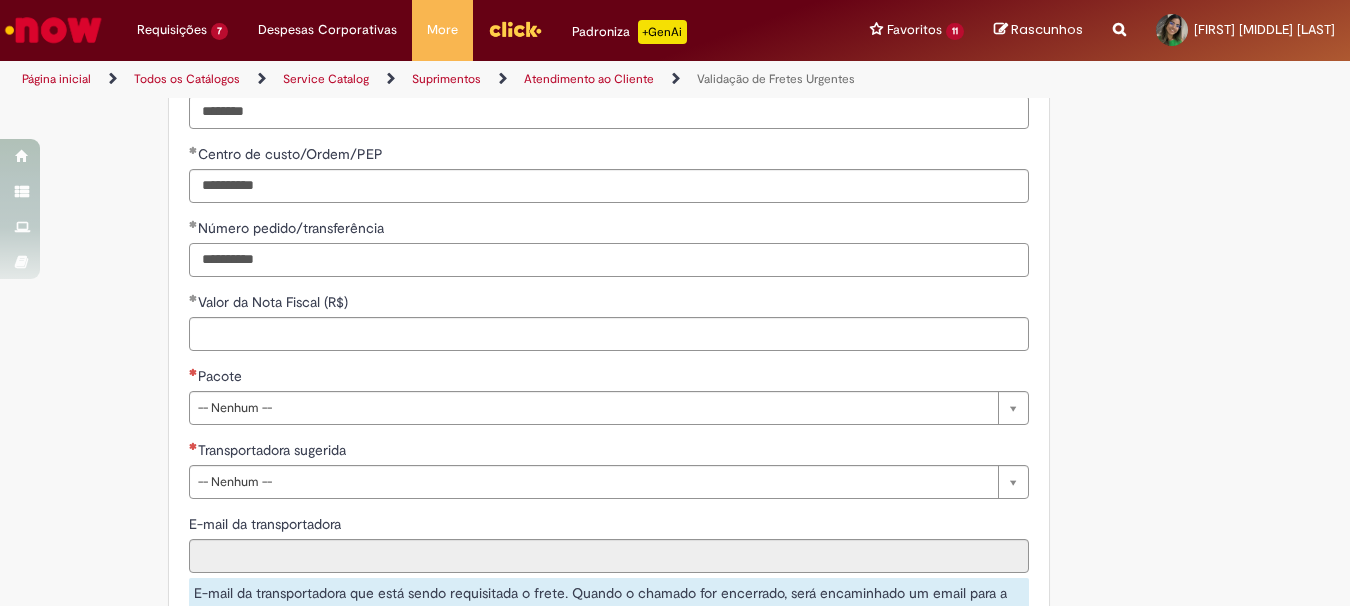 click on "**********" at bounding box center [609, 260] 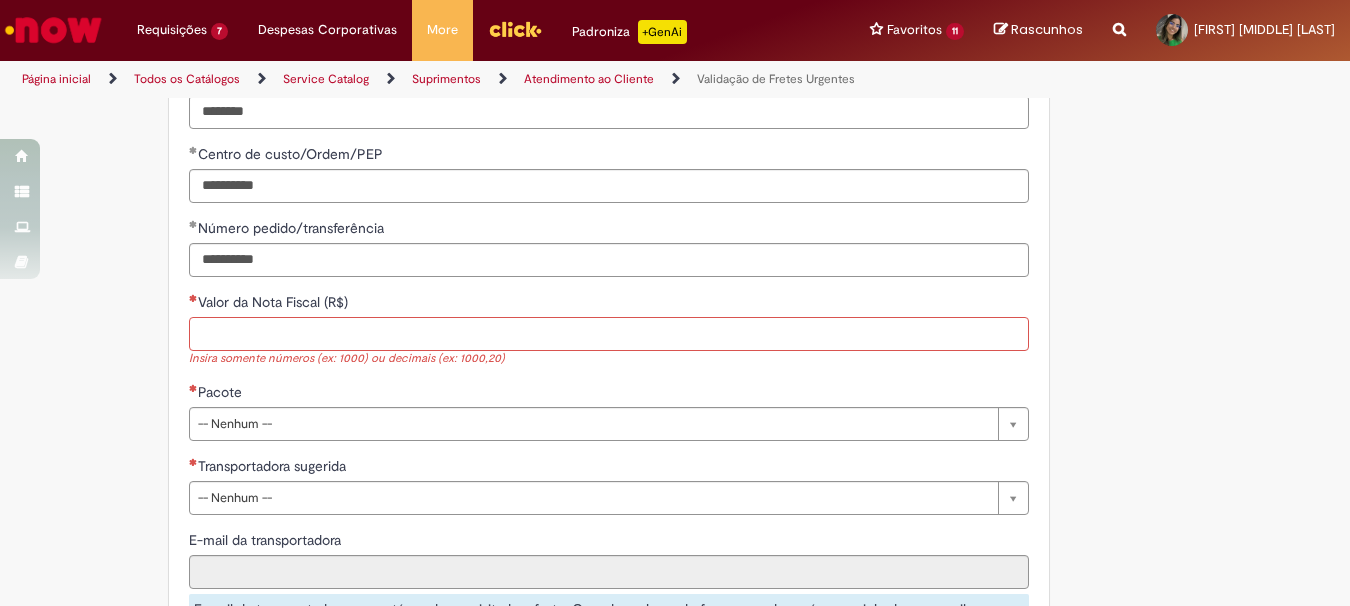 click on "Valor da Nota Fiscal (R$)" at bounding box center (609, 334) 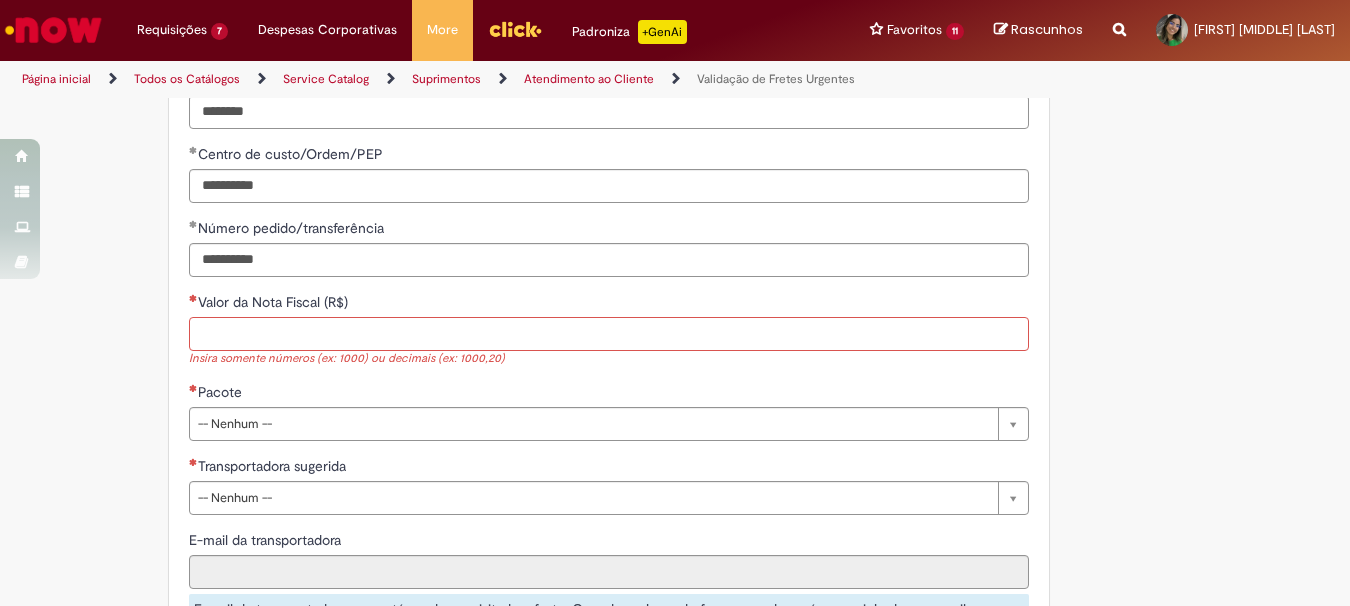 paste on "********" 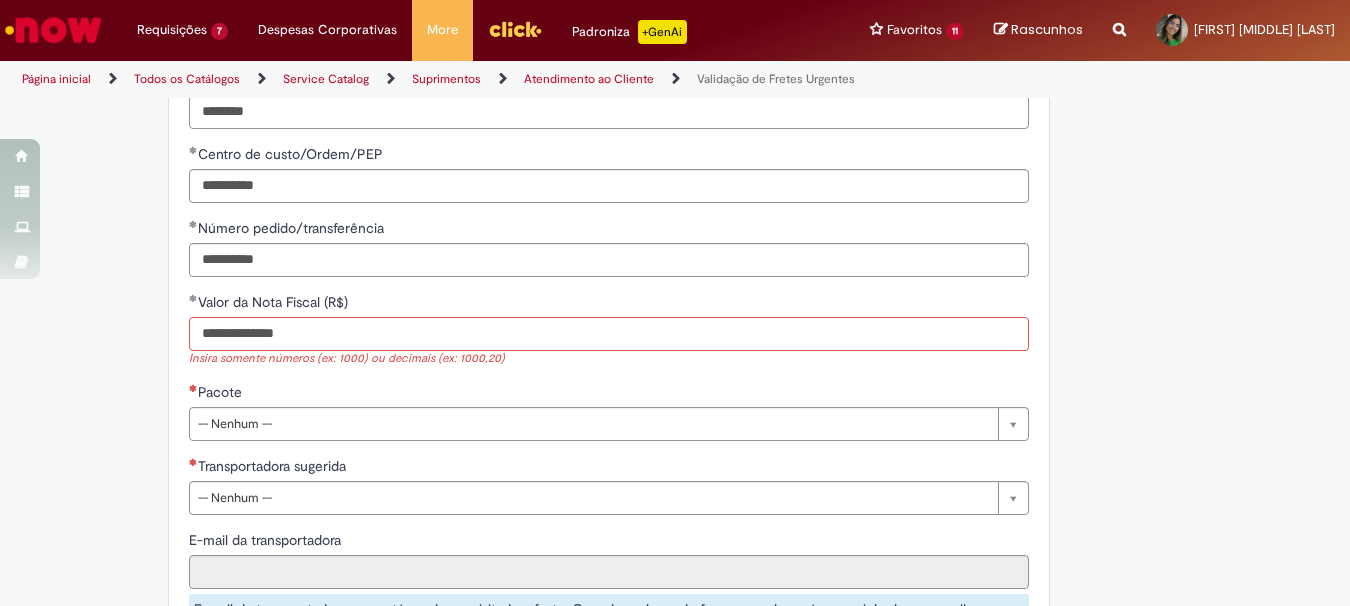 drag, startPoint x: 213, startPoint y: 334, endPoint x: 33, endPoint y: 332, distance: 180.01111 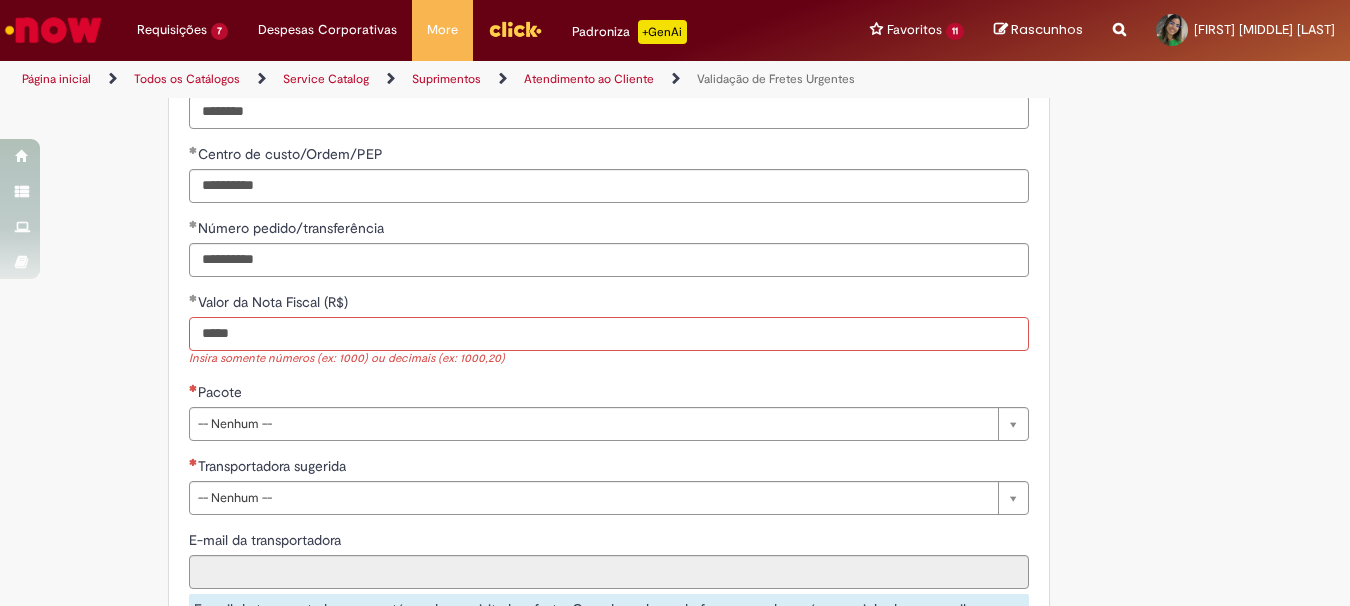 type on "*****" 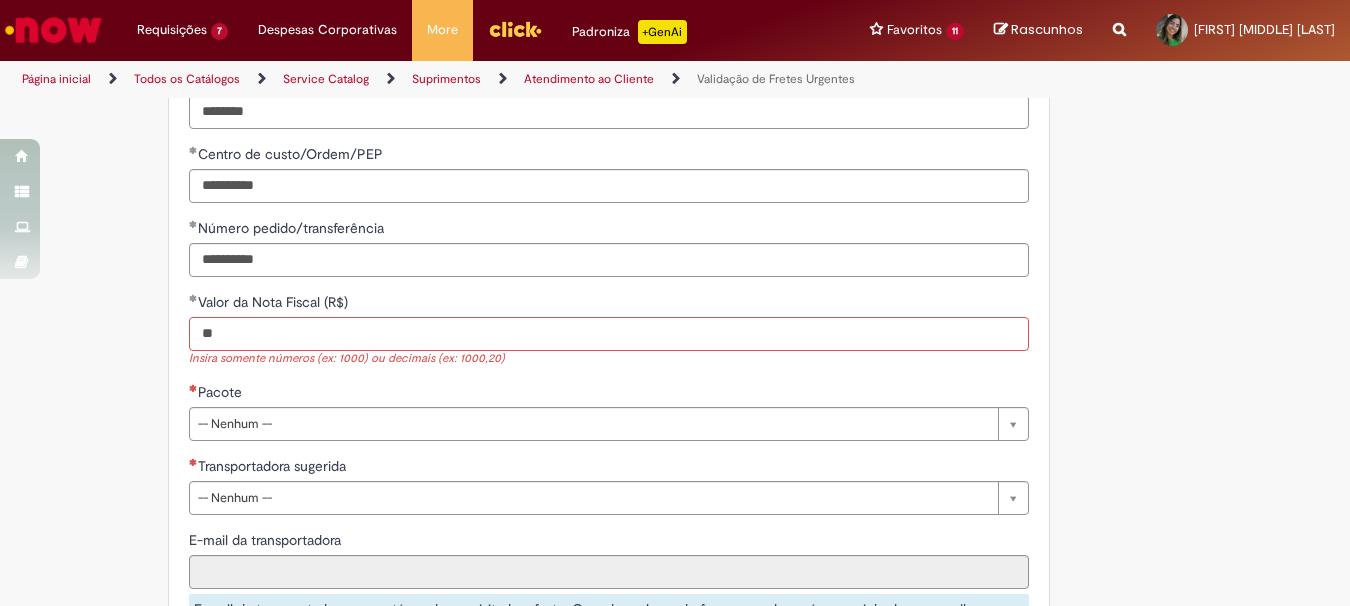 type on "*" 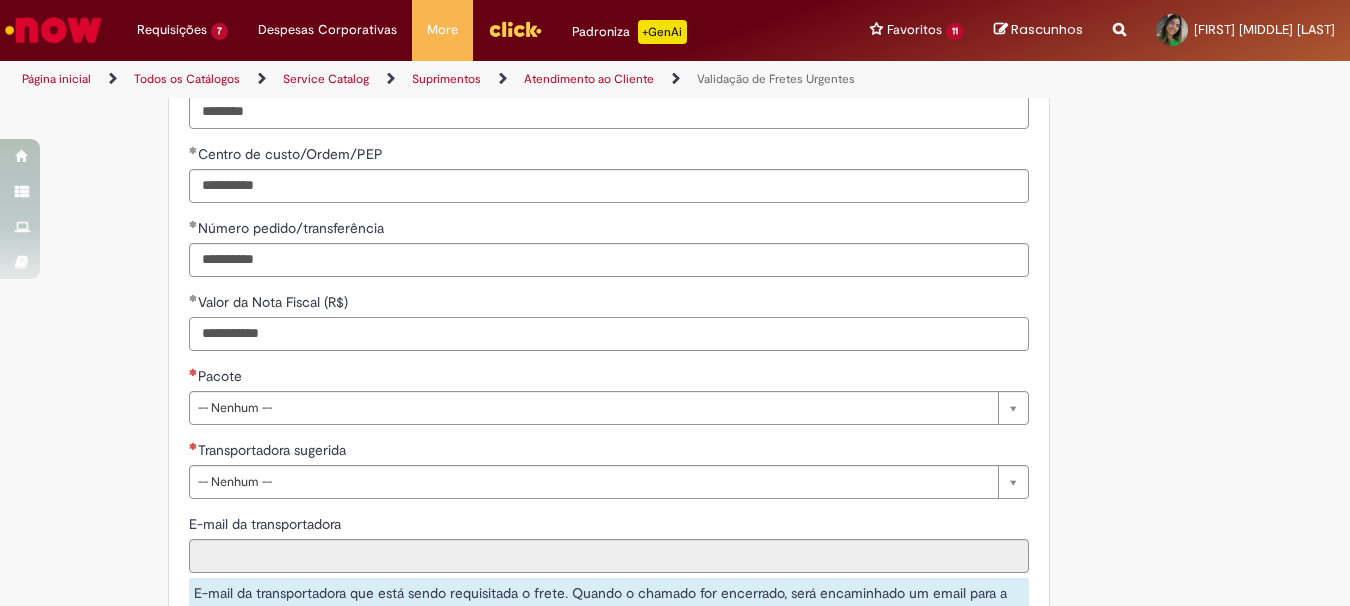 type on "**********" 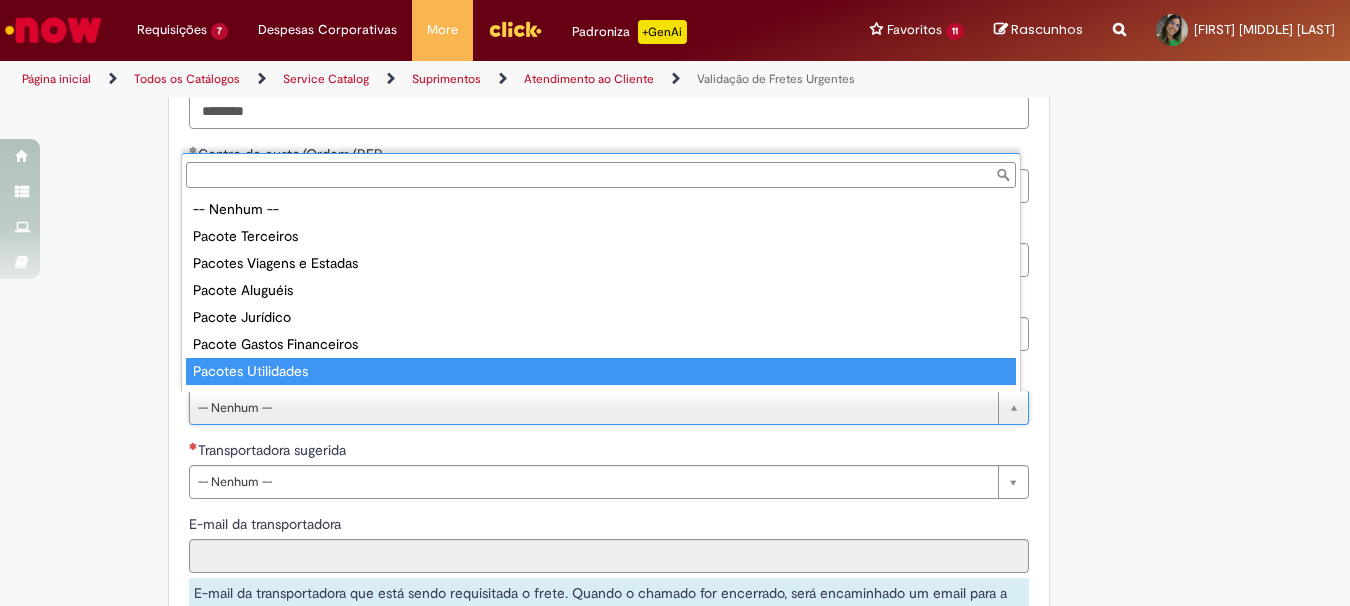 scroll, scrollTop: 16, scrollLeft: 0, axis: vertical 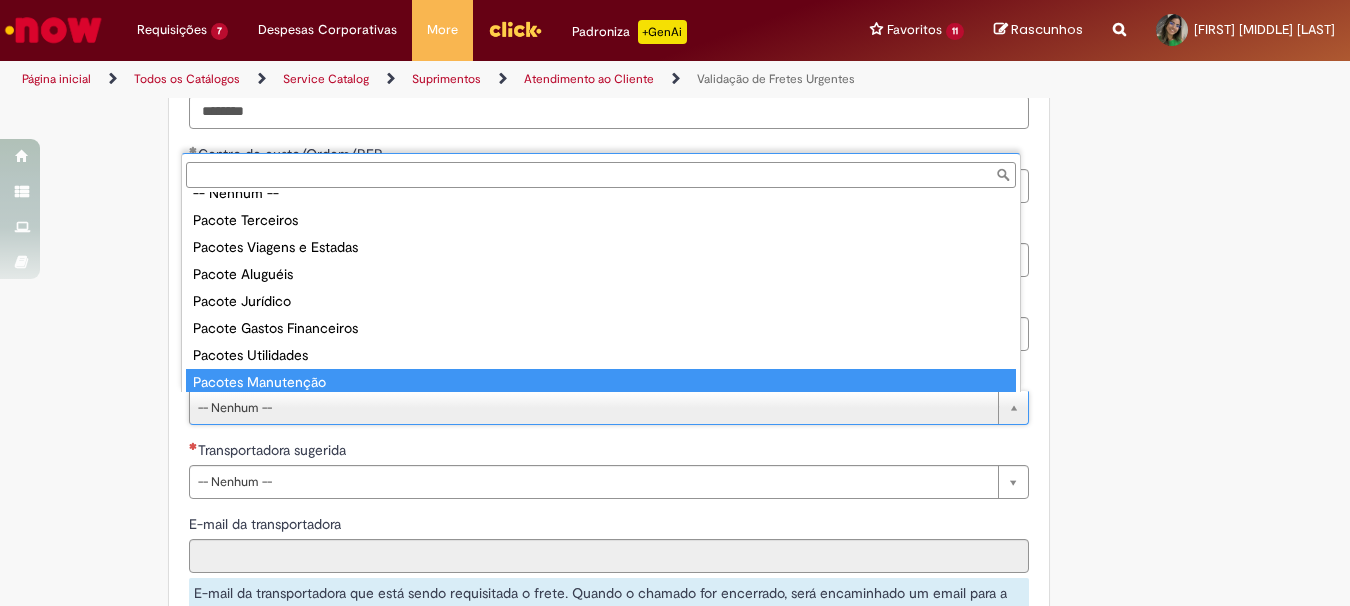 type on "**********" 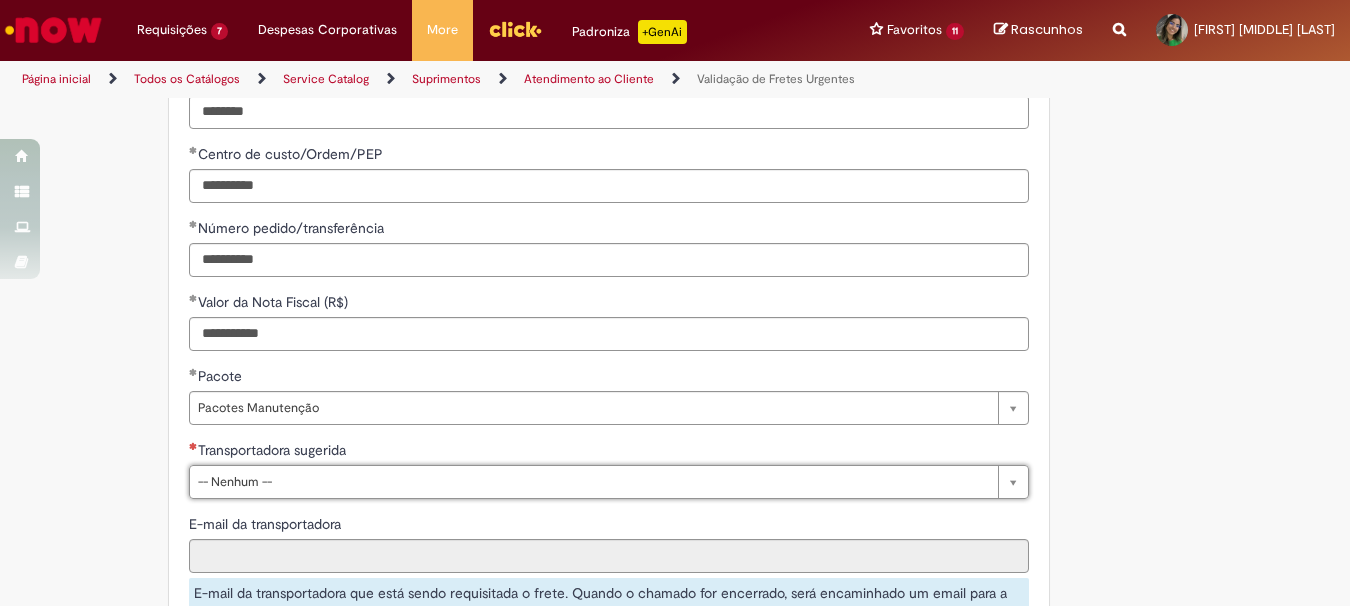 scroll, scrollTop: 1300, scrollLeft: 0, axis: vertical 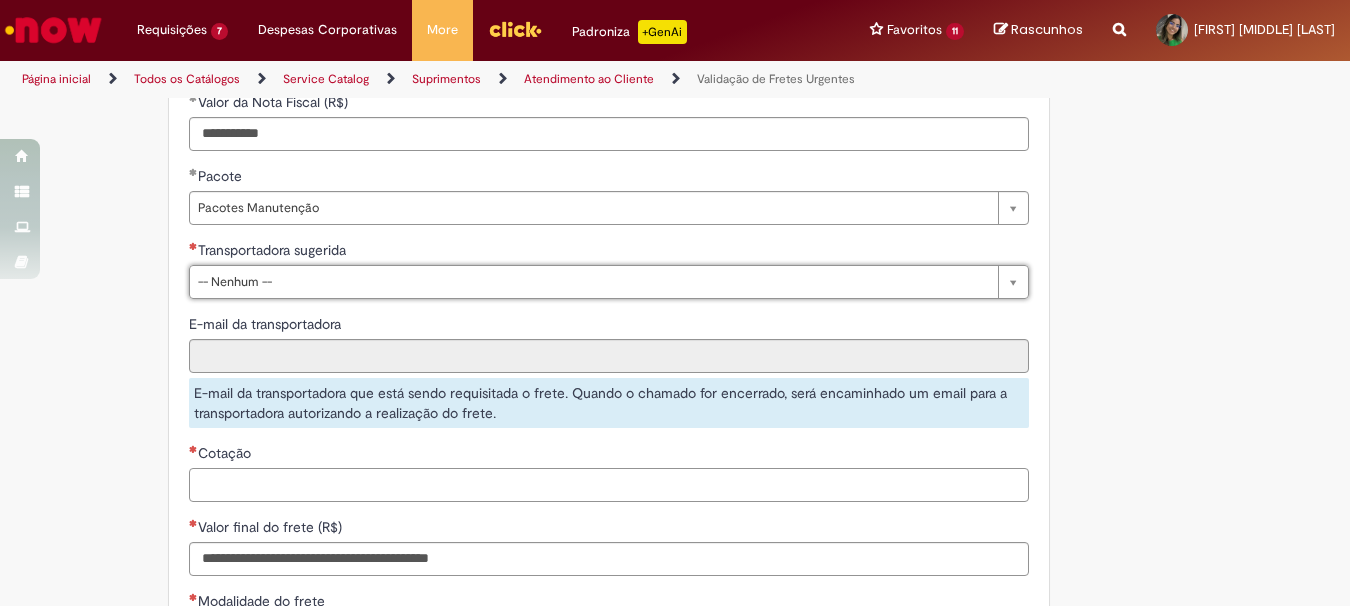 click on "Cotação" at bounding box center [609, 485] 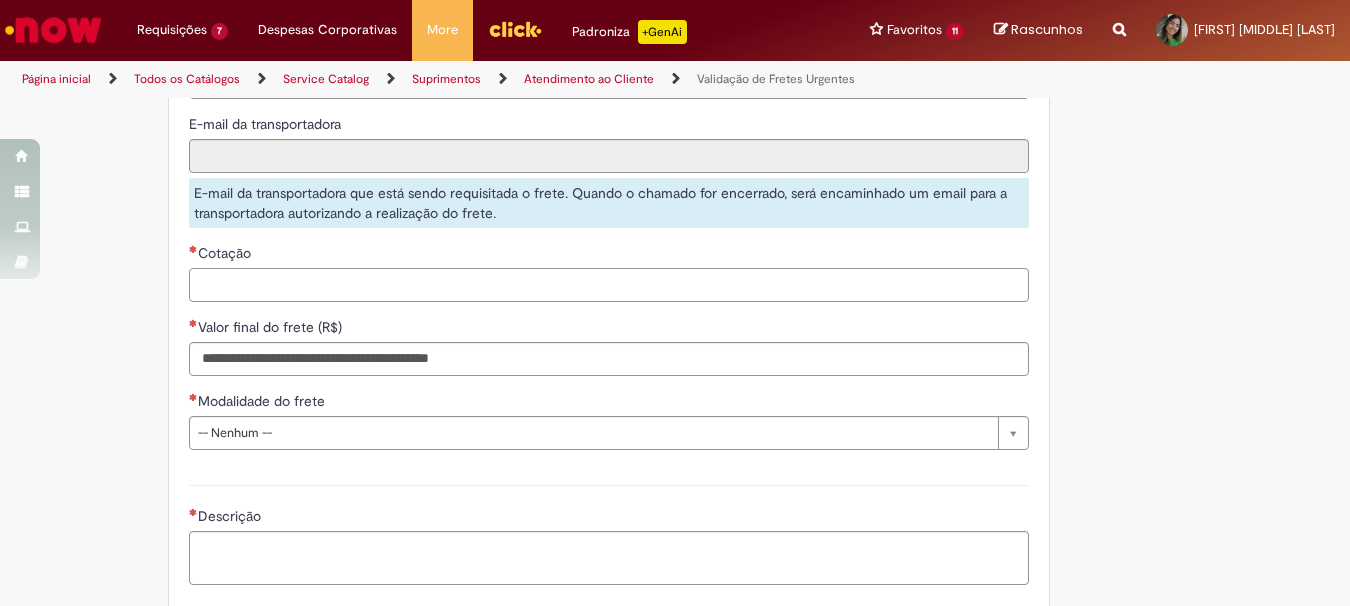 scroll, scrollTop: 1600, scrollLeft: 0, axis: vertical 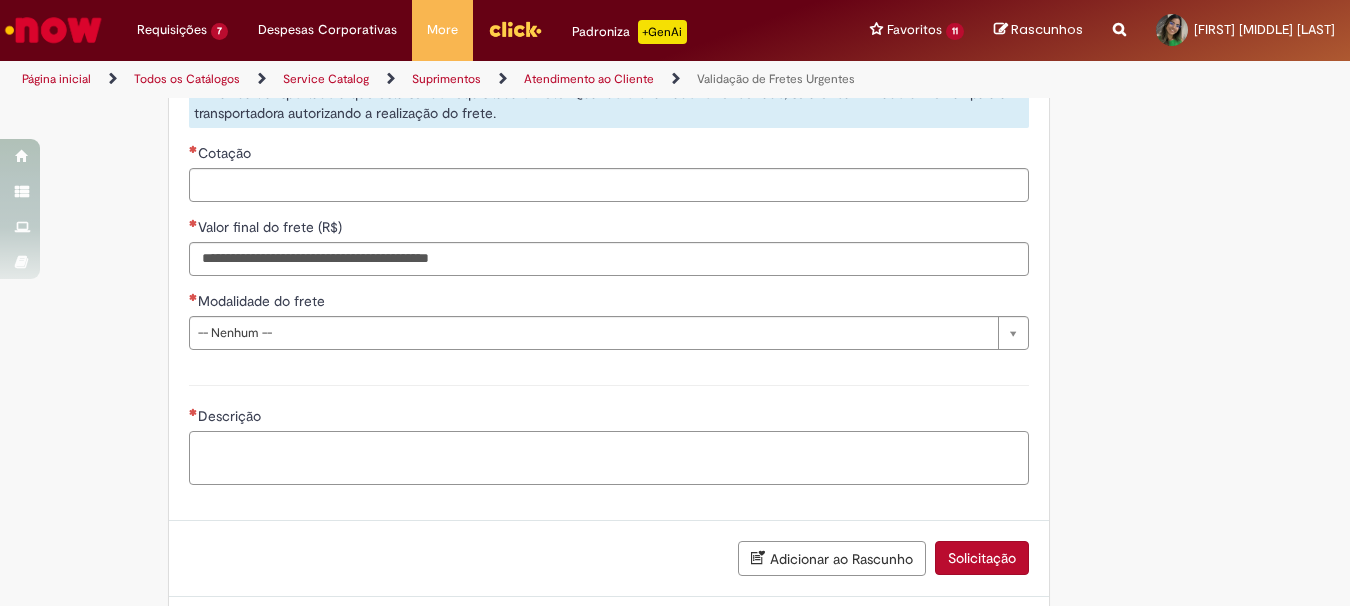 click on "Descrição" at bounding box center [609, 458] 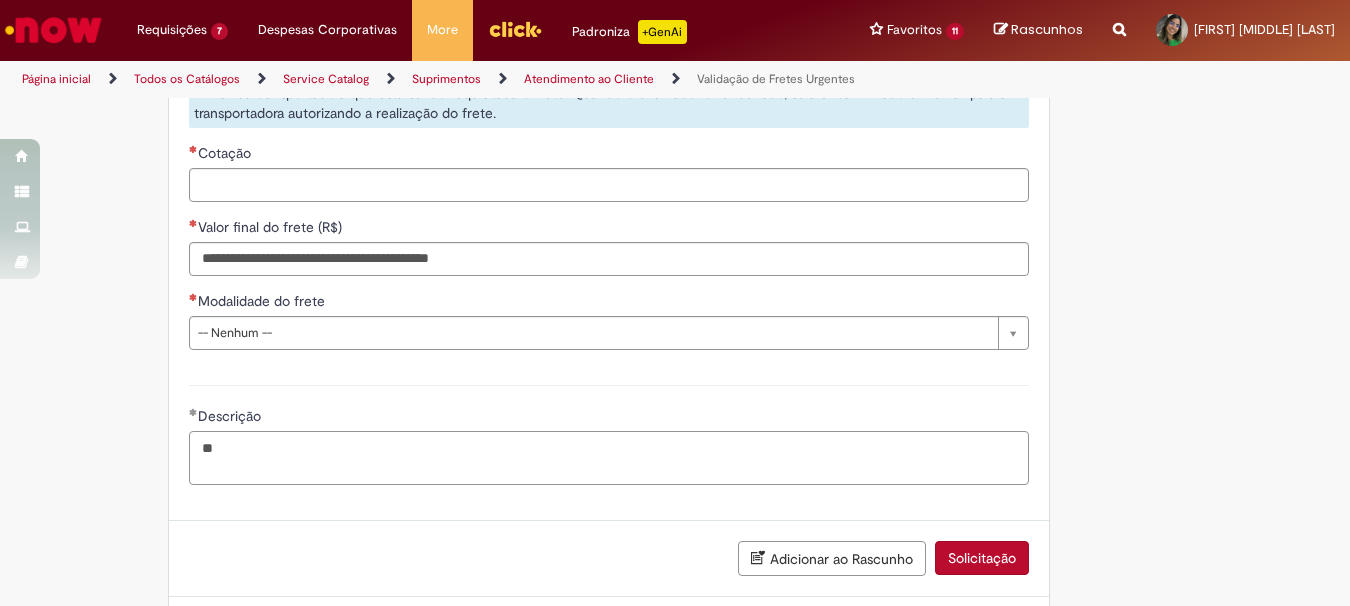type on "*" 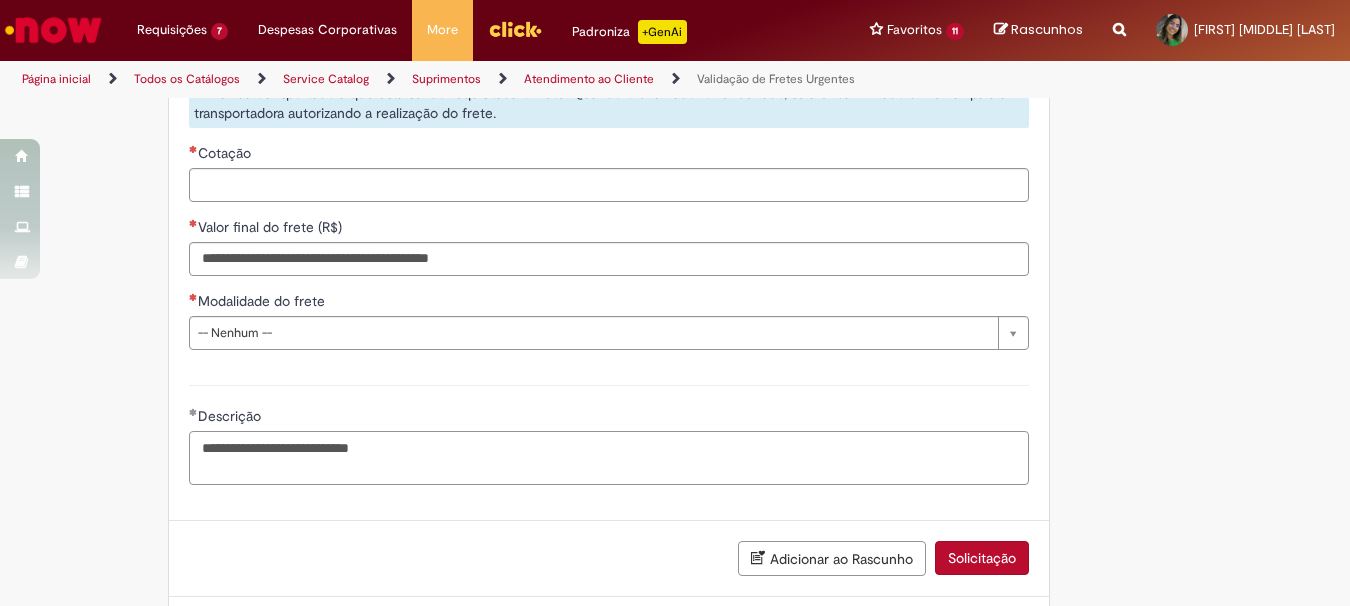 click on "**********" at bounding box center (609, 458) 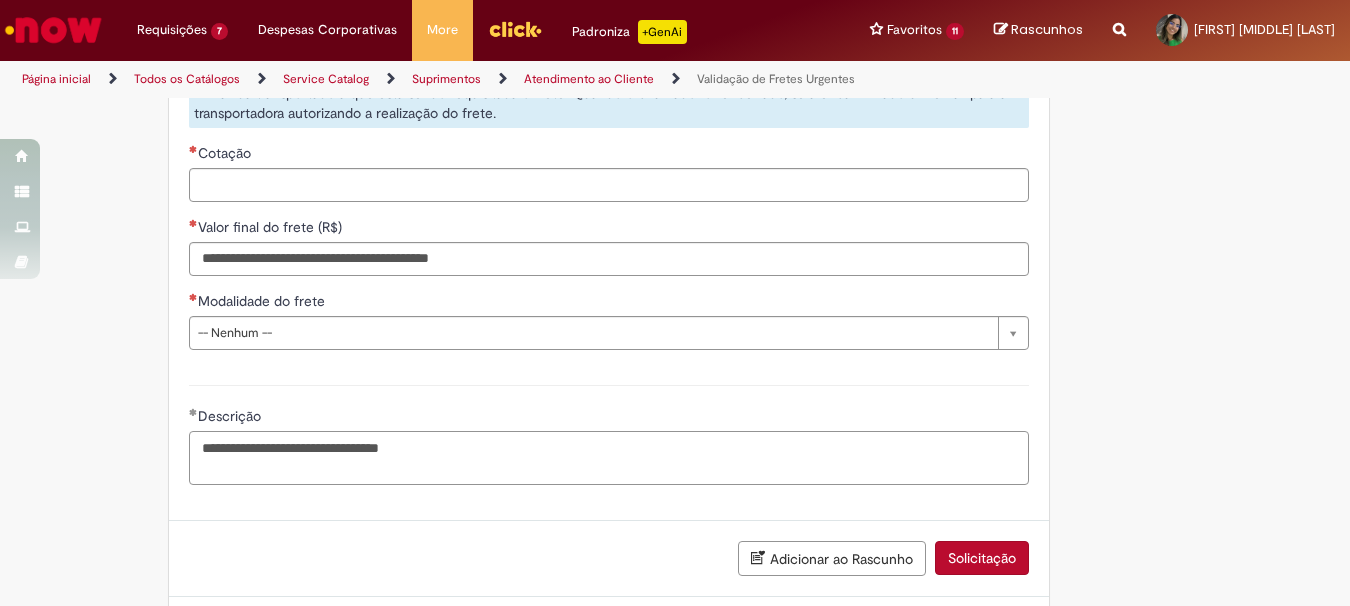 click on "**********" at bounding box center [609, 458] 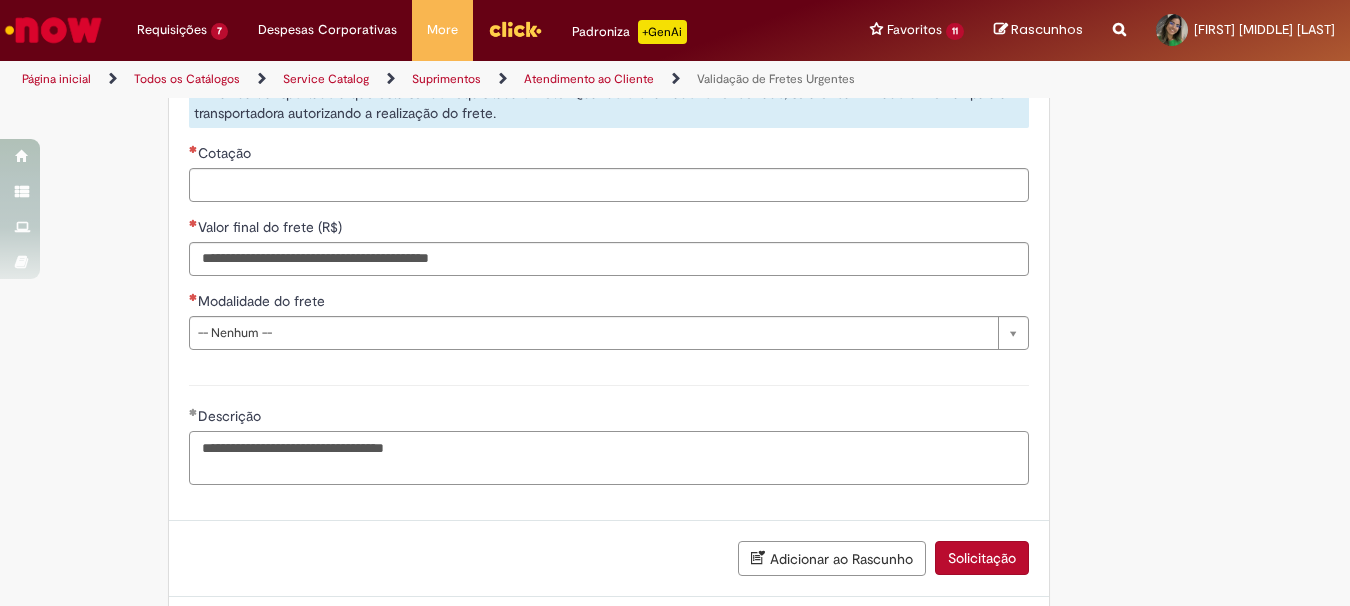 scroll, scrollTop: 1700, scrollLeft: 0, axis: vertical 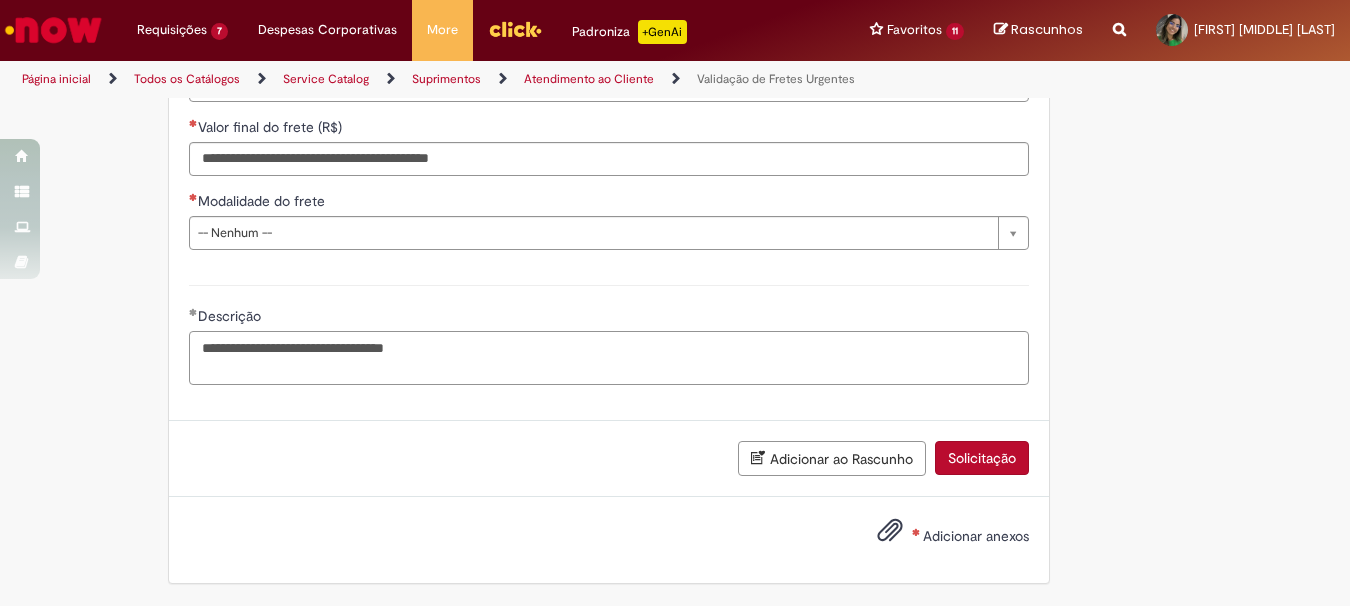 type on "**********" 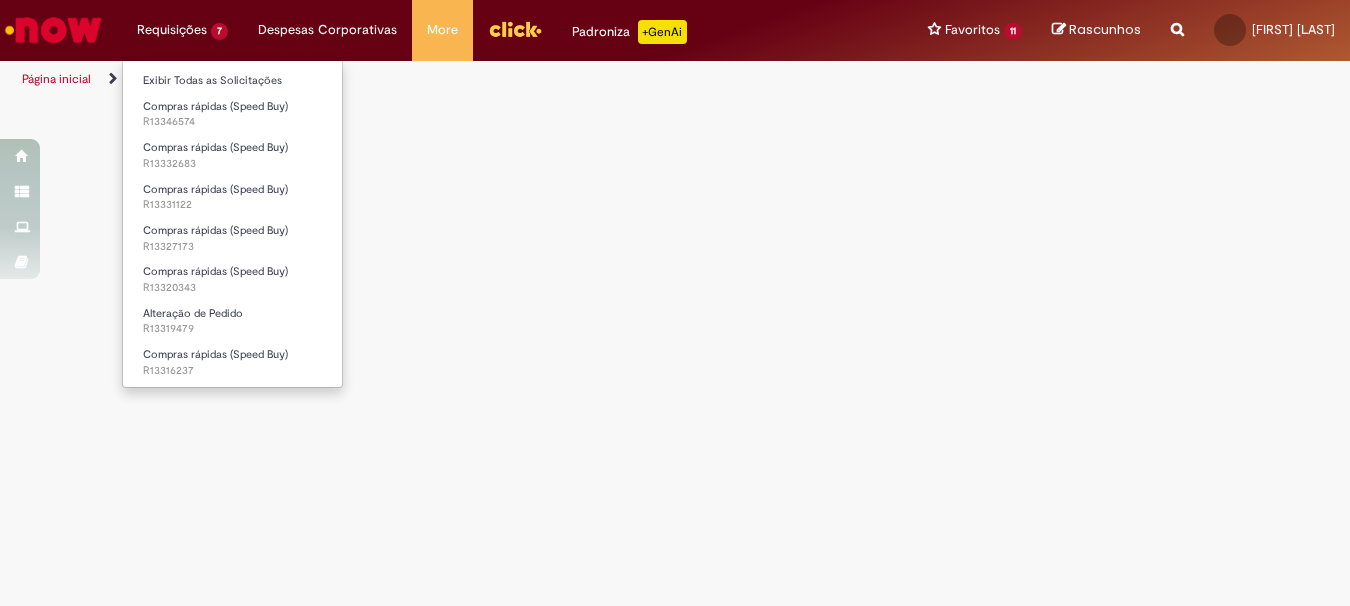 scroll, scrollTop: 0, scrollLeft: 0, axis: both 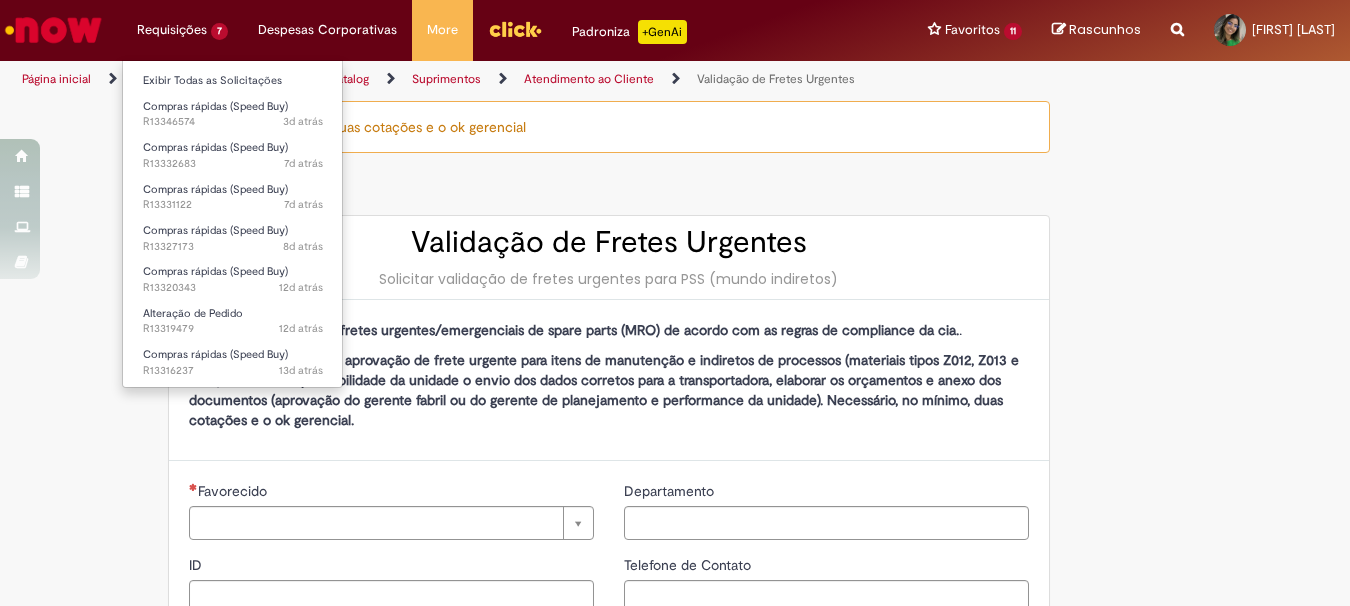 type on "********" 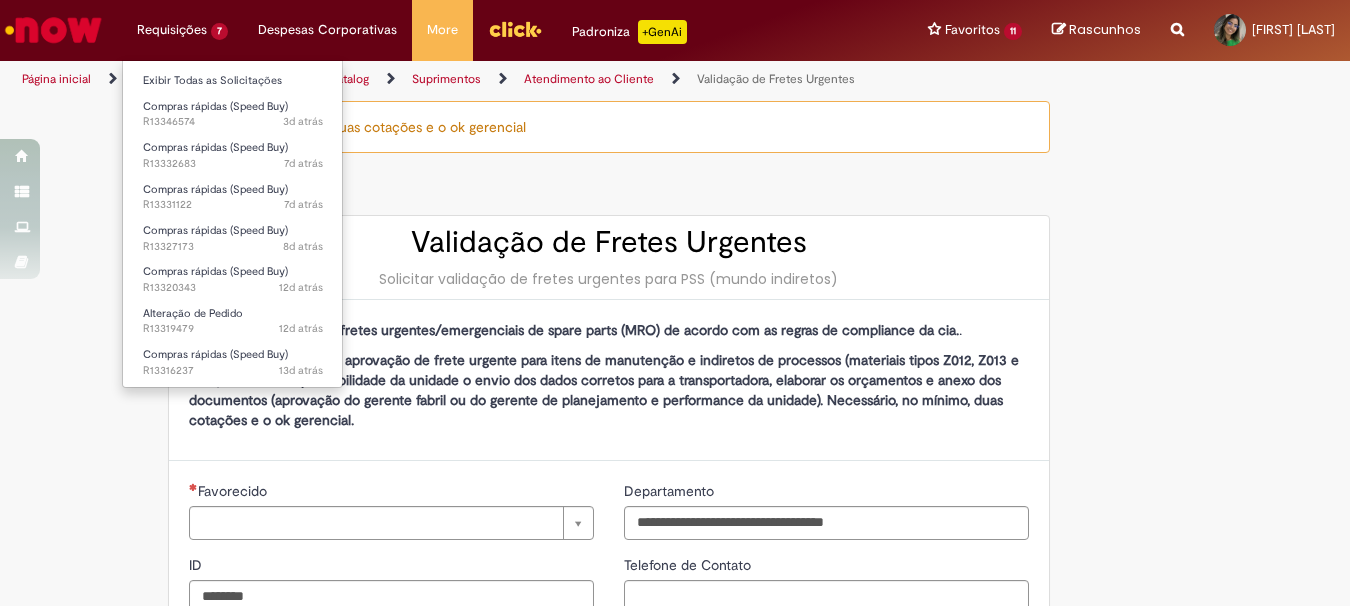 type on "**********" 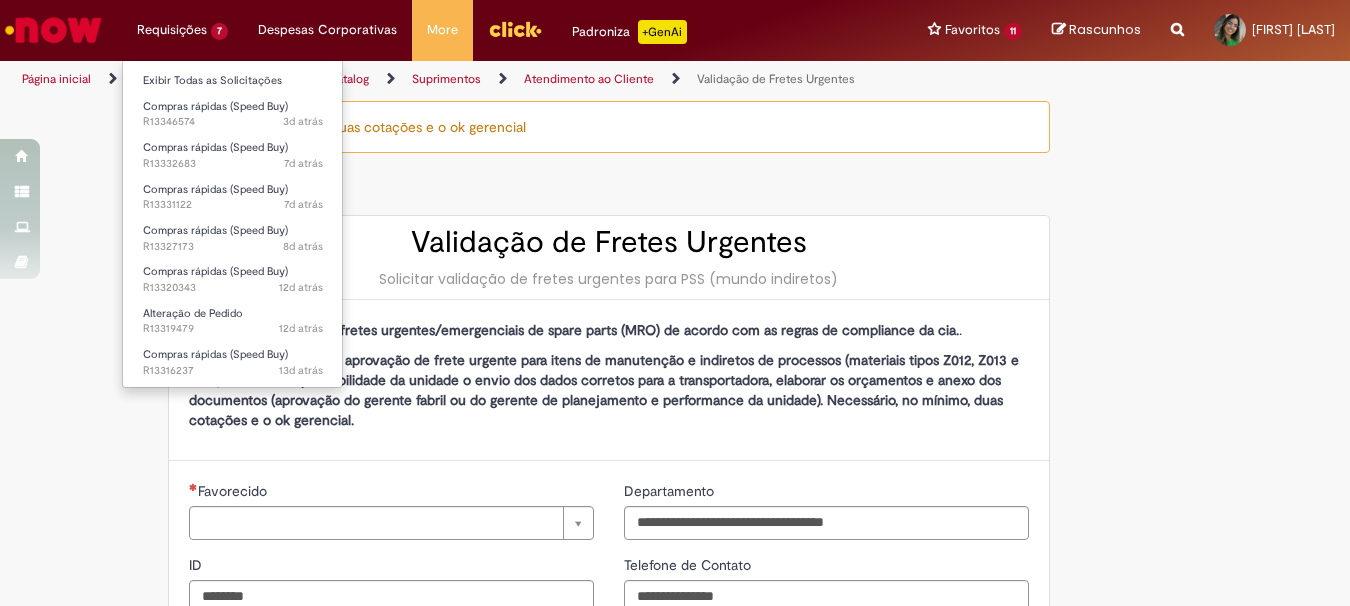 type on "**********" 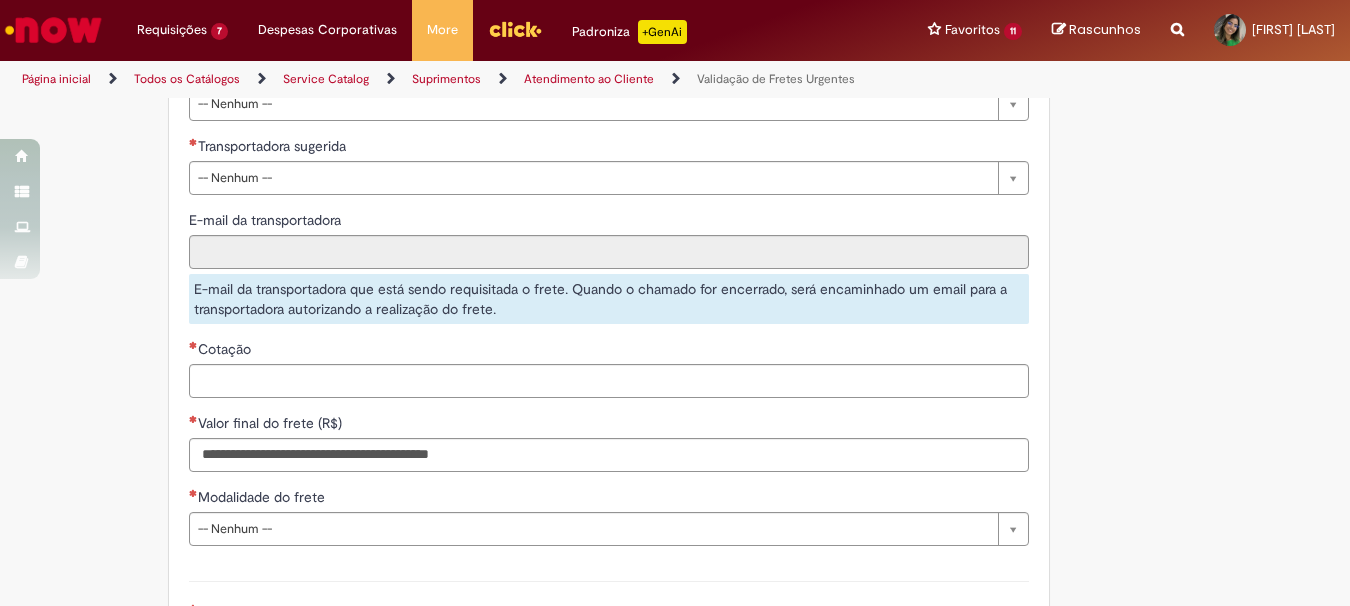 scroll, scrollTop: 1500, scrollLeft: 0, axis: vertical 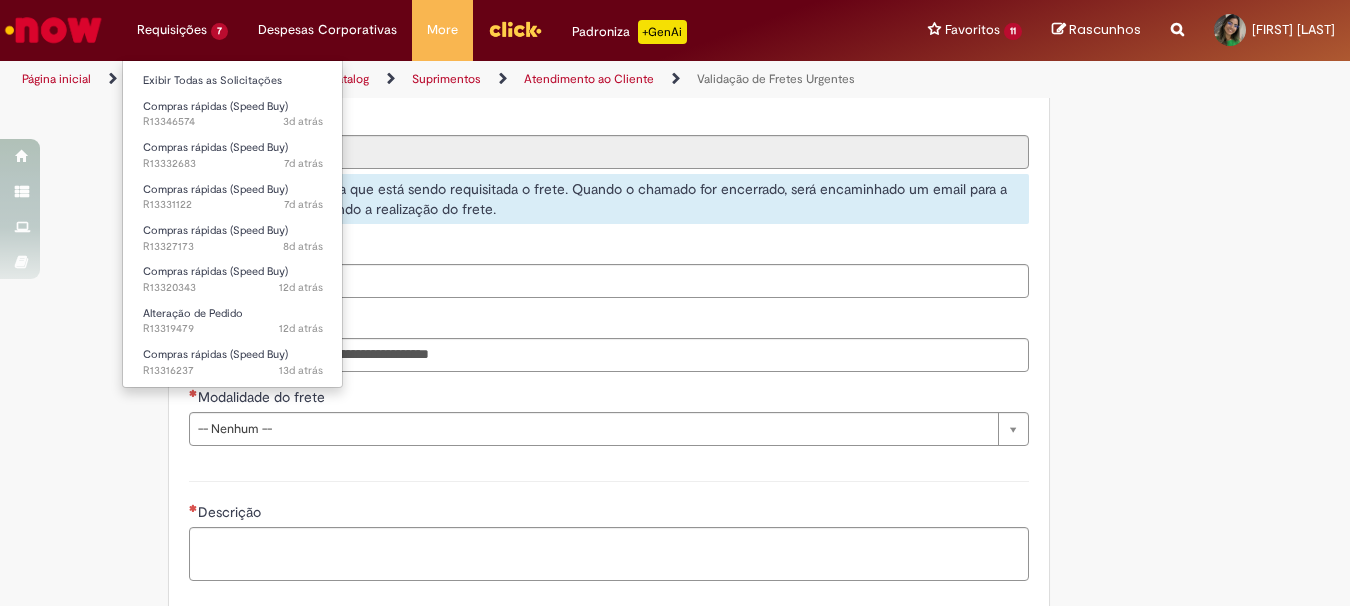 click on "Compras rápidas (Speed Buy)
3d atrás 3 dias atrás  R13346574" at bounding box center [233, 112] 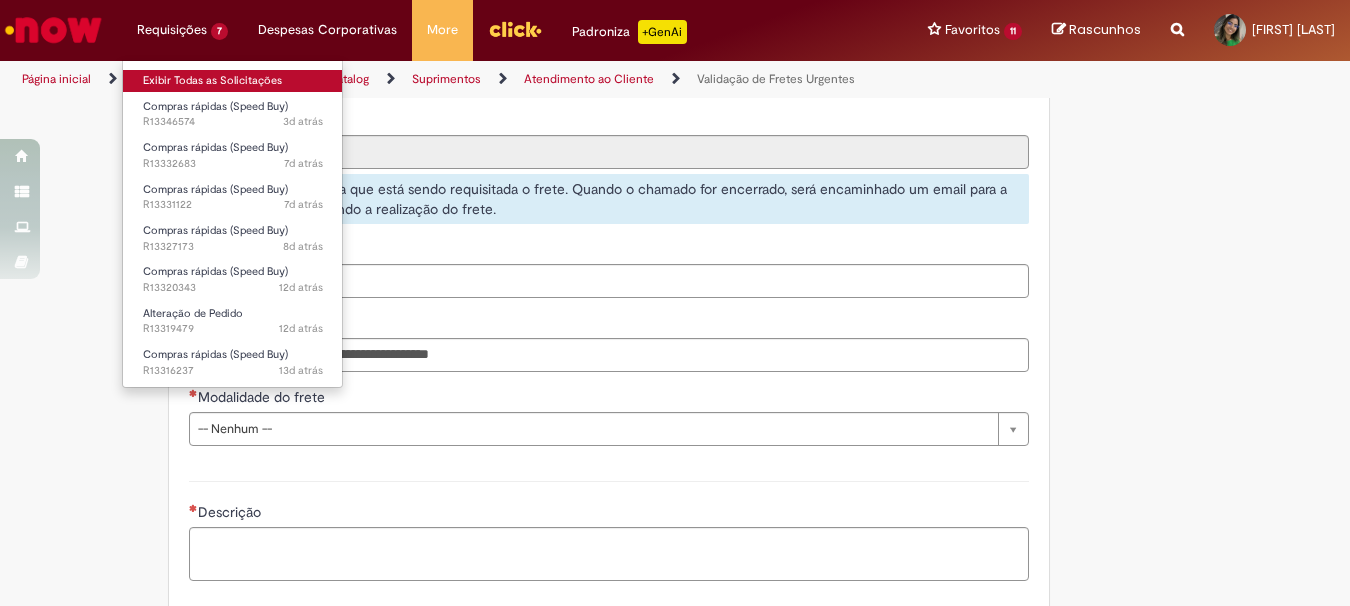 click on "Exibir Todas as Solicitações" at bounding box center (233, 81) 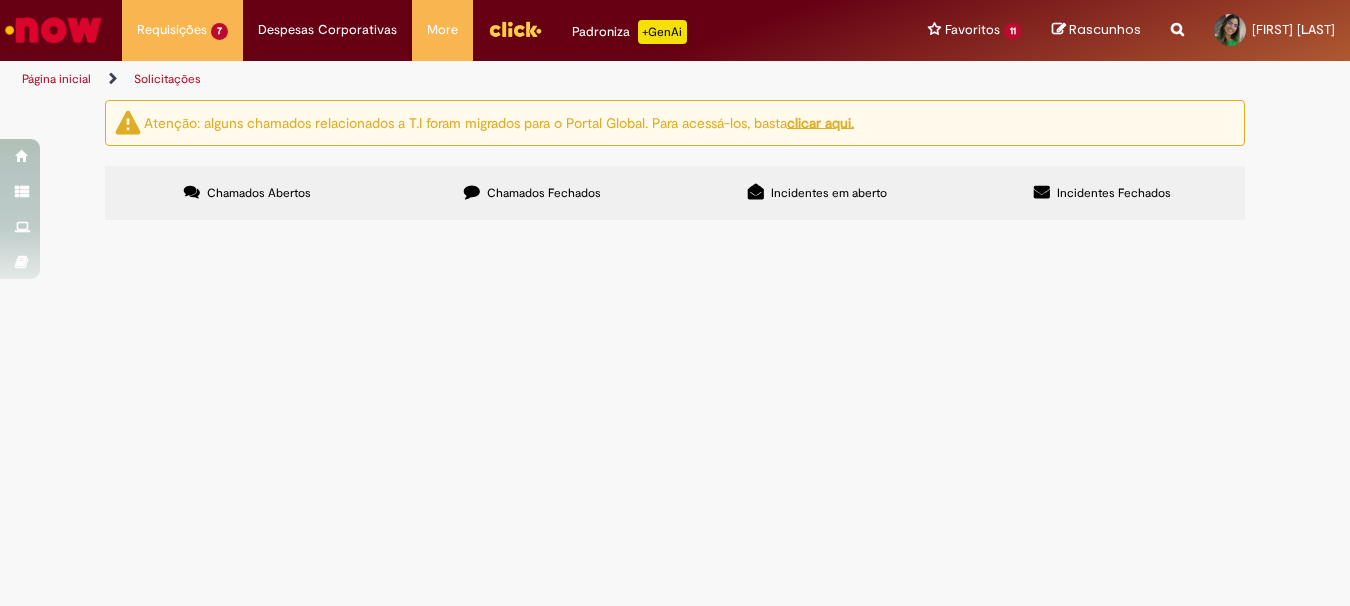 scroll, scrollTop: 64, scrollLeft: 0, axis: vertical 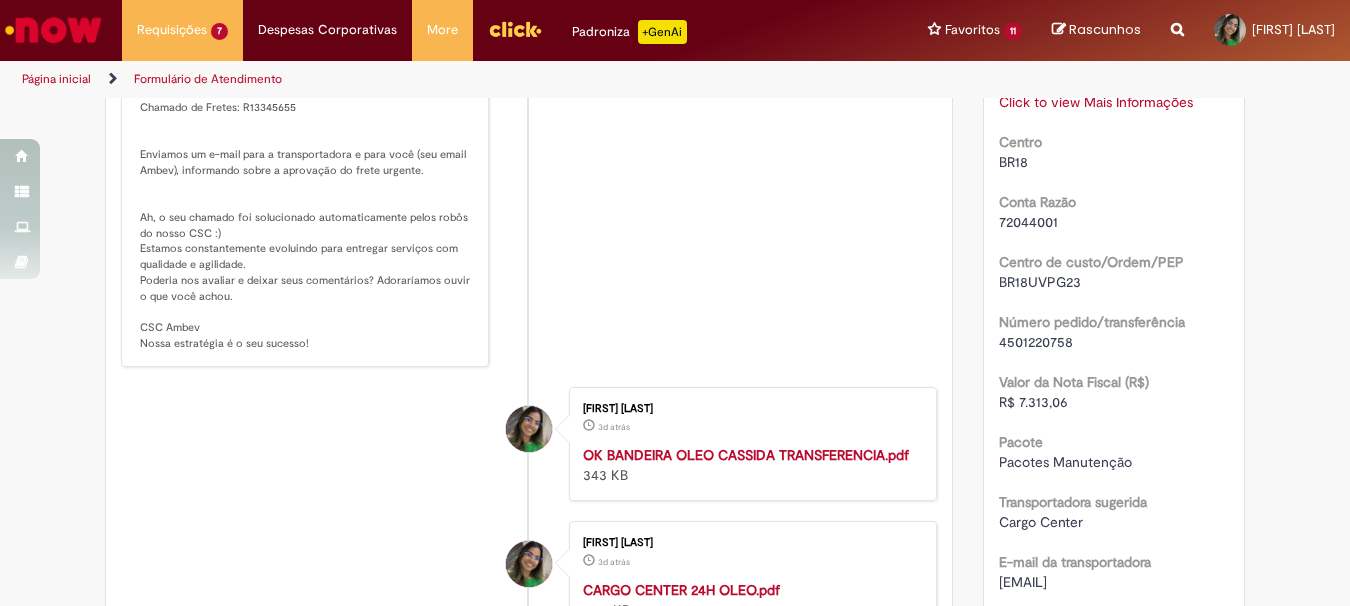 click on "72044001" at bounding box center [1028, 222] 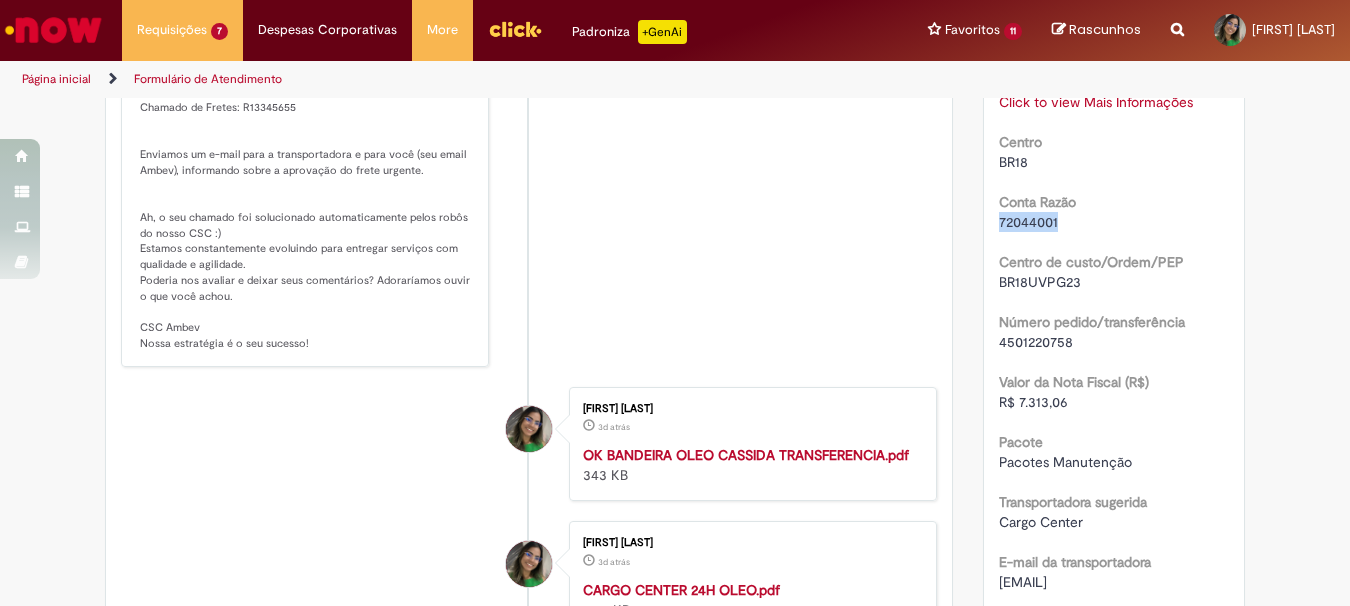 click on "72044001" at bounding box center (1028, 222) 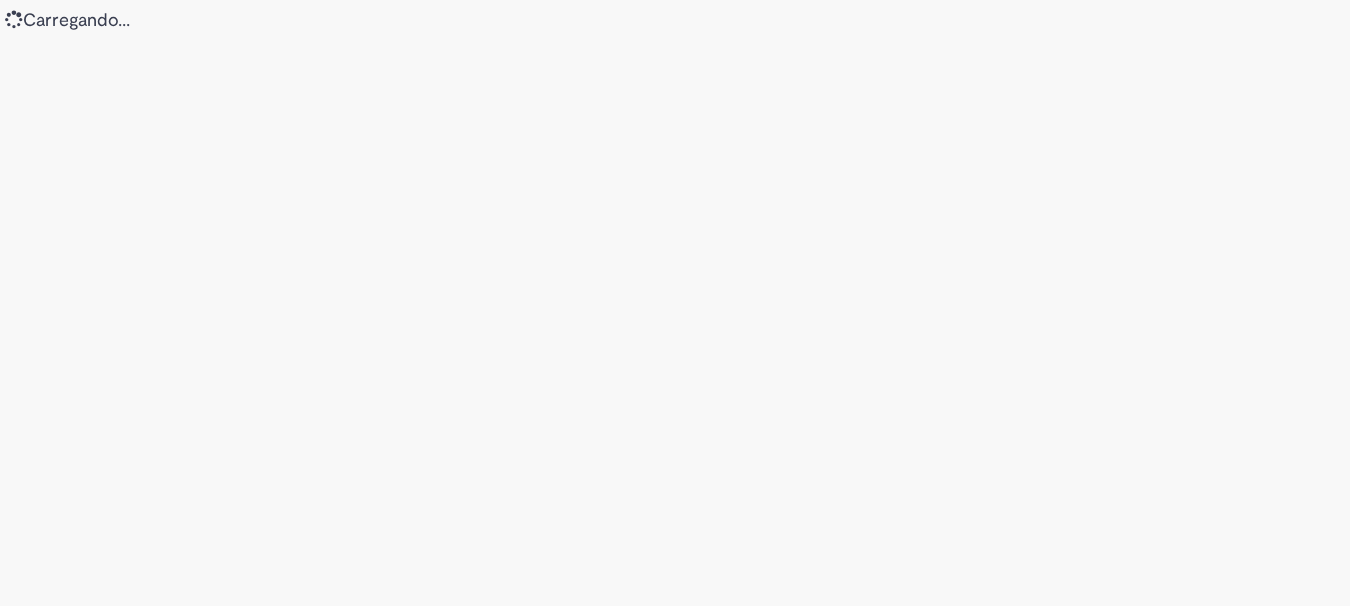 scroll, scrollTop: 0, scrollLeft: 0, axis: both 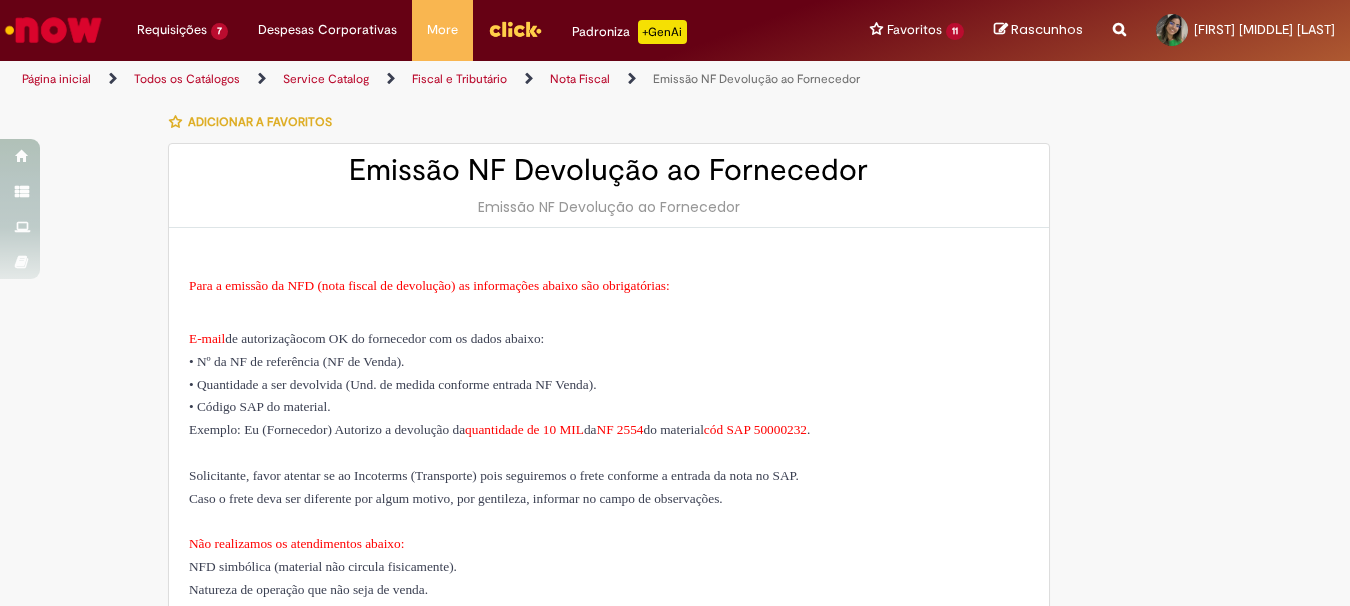 type on "********" 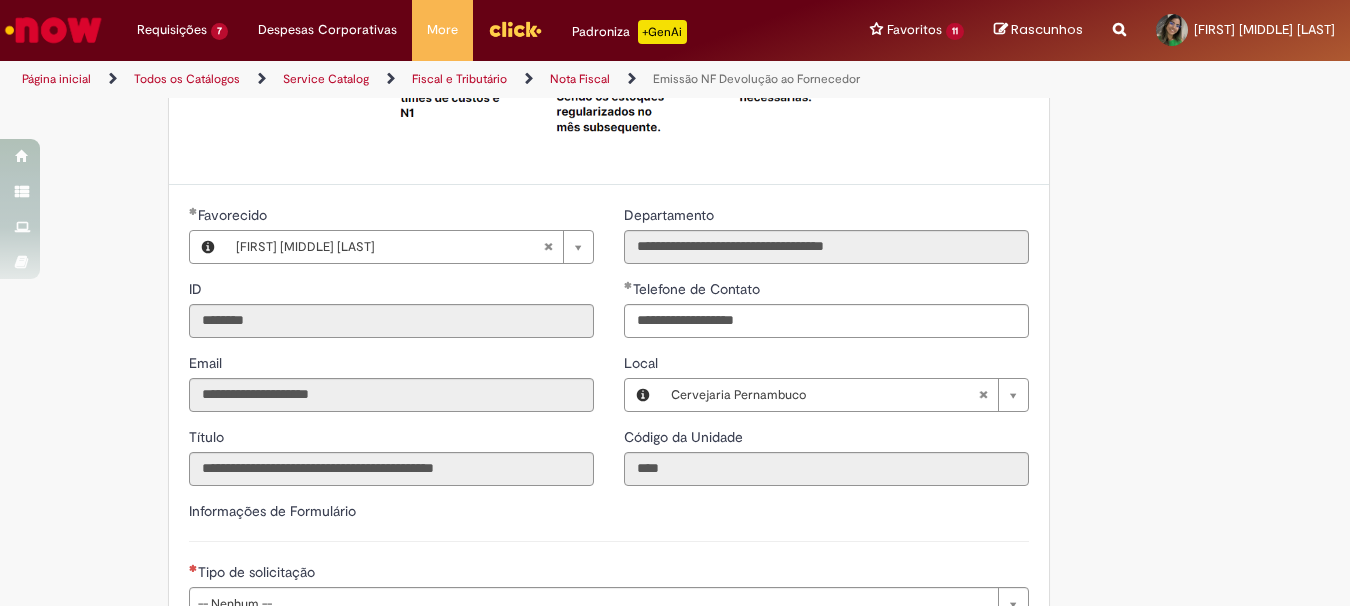 scroll, scrollTop: 1300, scrollLeft: 0, axis: vertical 